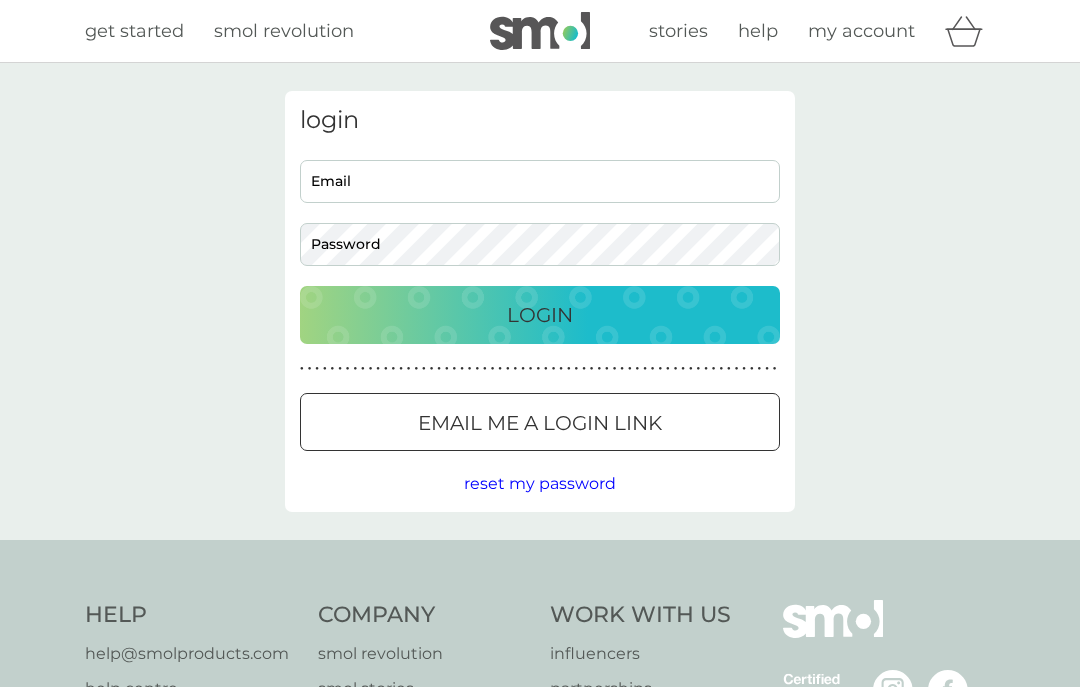 scroll, scrollTop: 0, scrollLeft: 0, axis: both 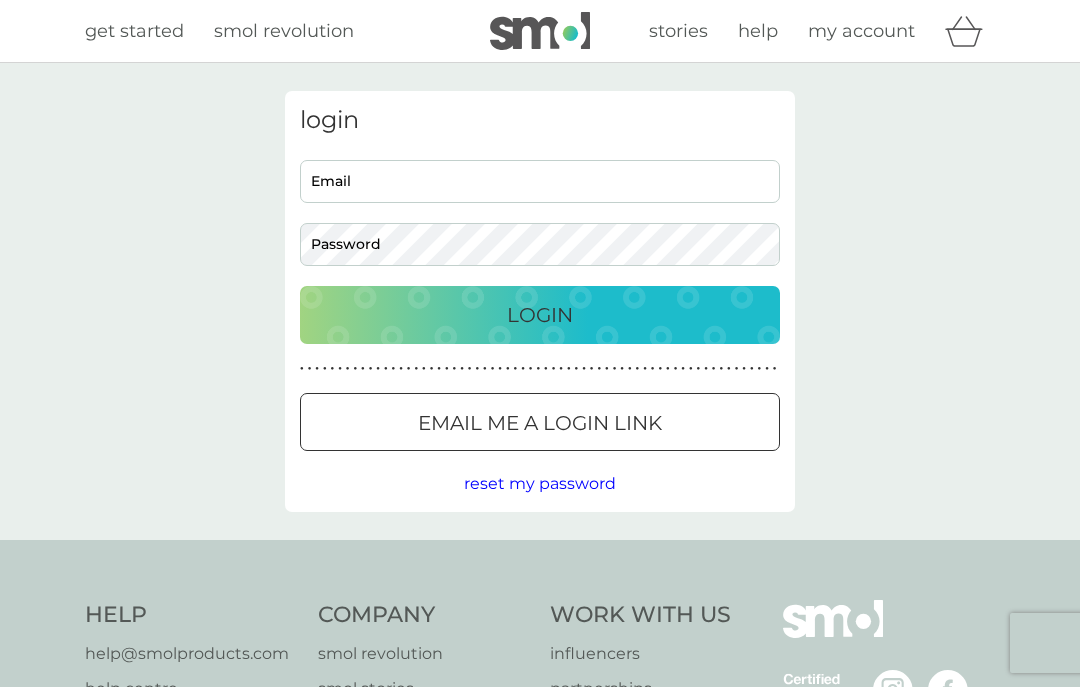 click on "Email" at bounding box center [540, 181] 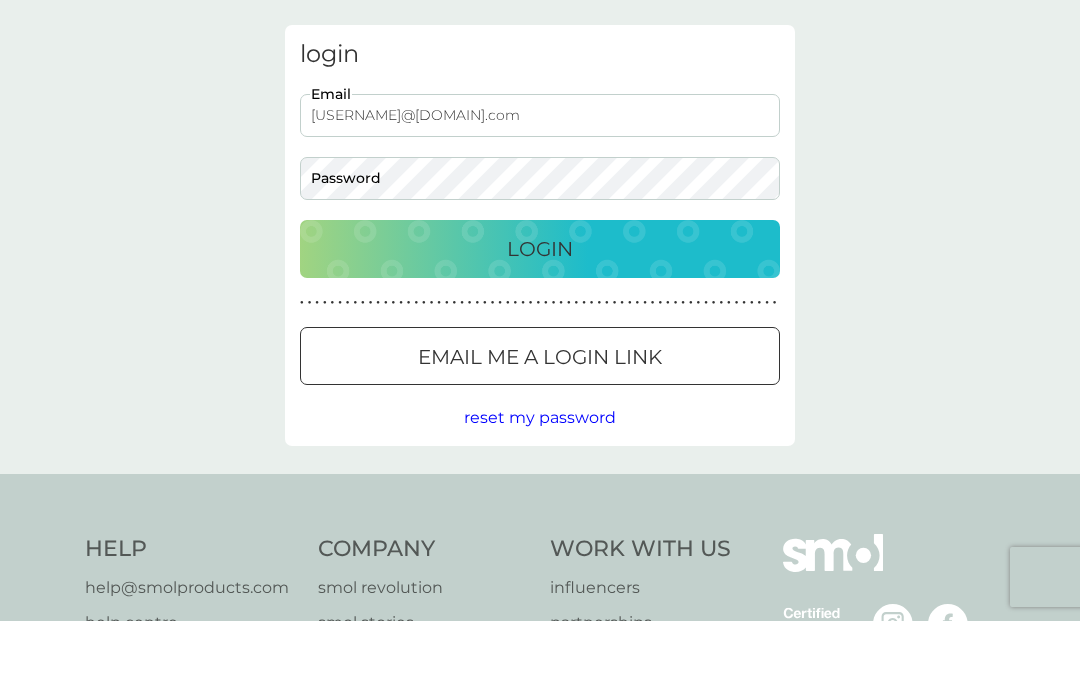 type on "[USERNAME]@[DOMAIN].com" 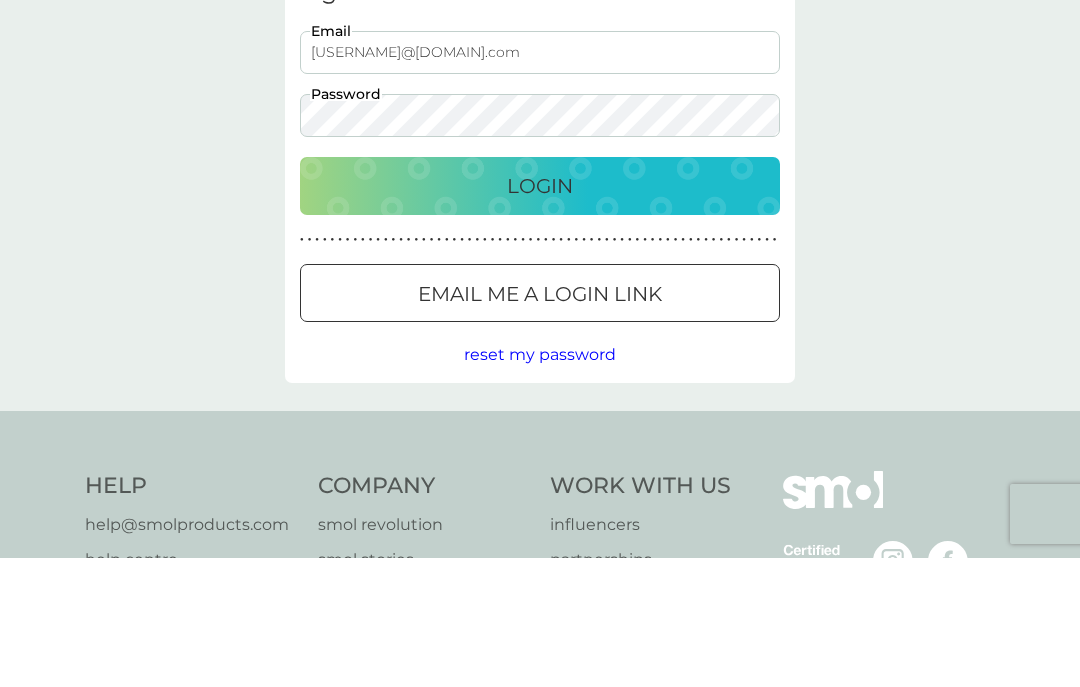 click on "Login" at bounding box center [540, 315] 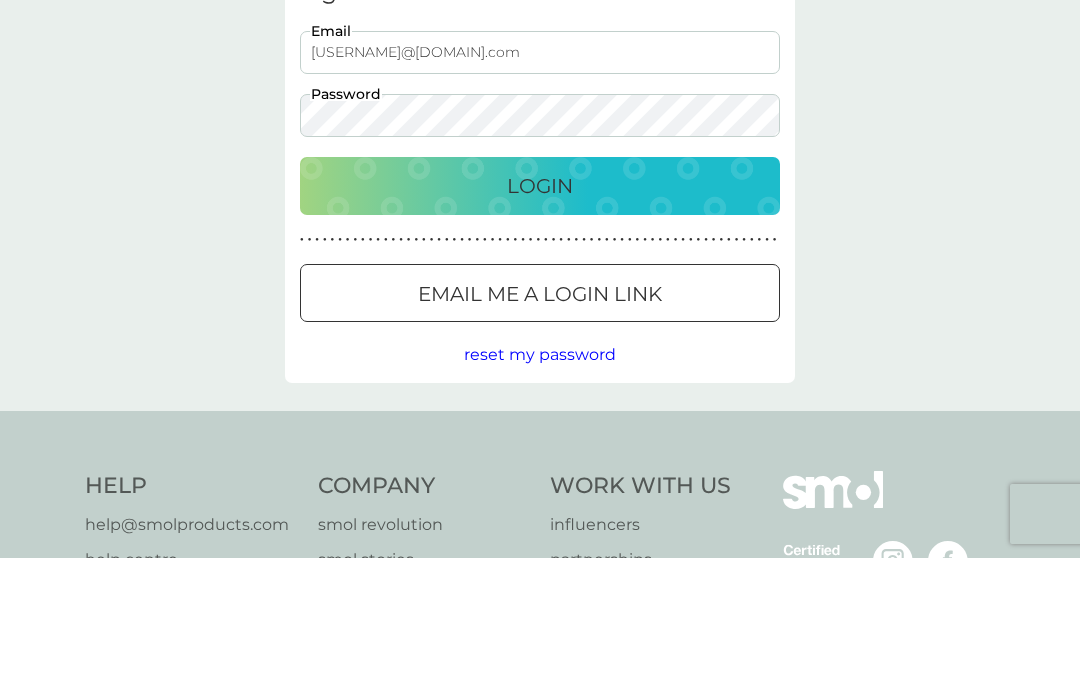 scroll, scrollTop: 129, scrollLeft: 0, axis: vertical 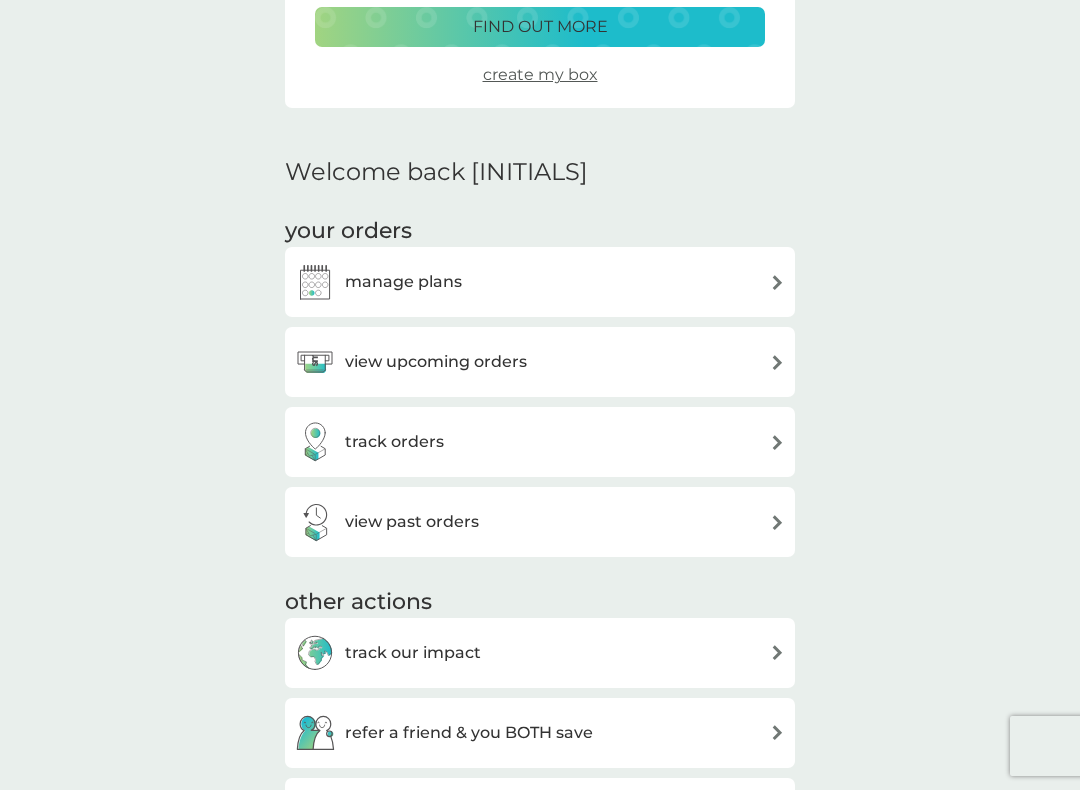 click on "manage plans" at bounding box center [540, 282] 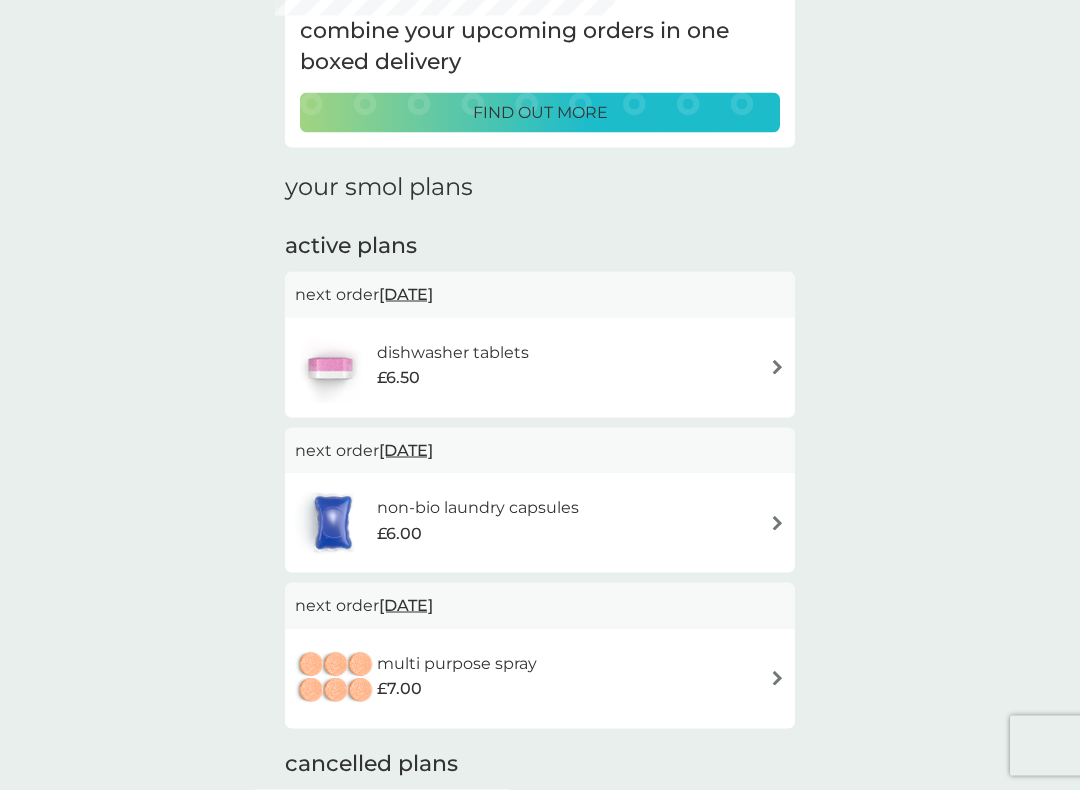 scroll, scrollTop: 222, scrollLeft: 0, axis: vertical 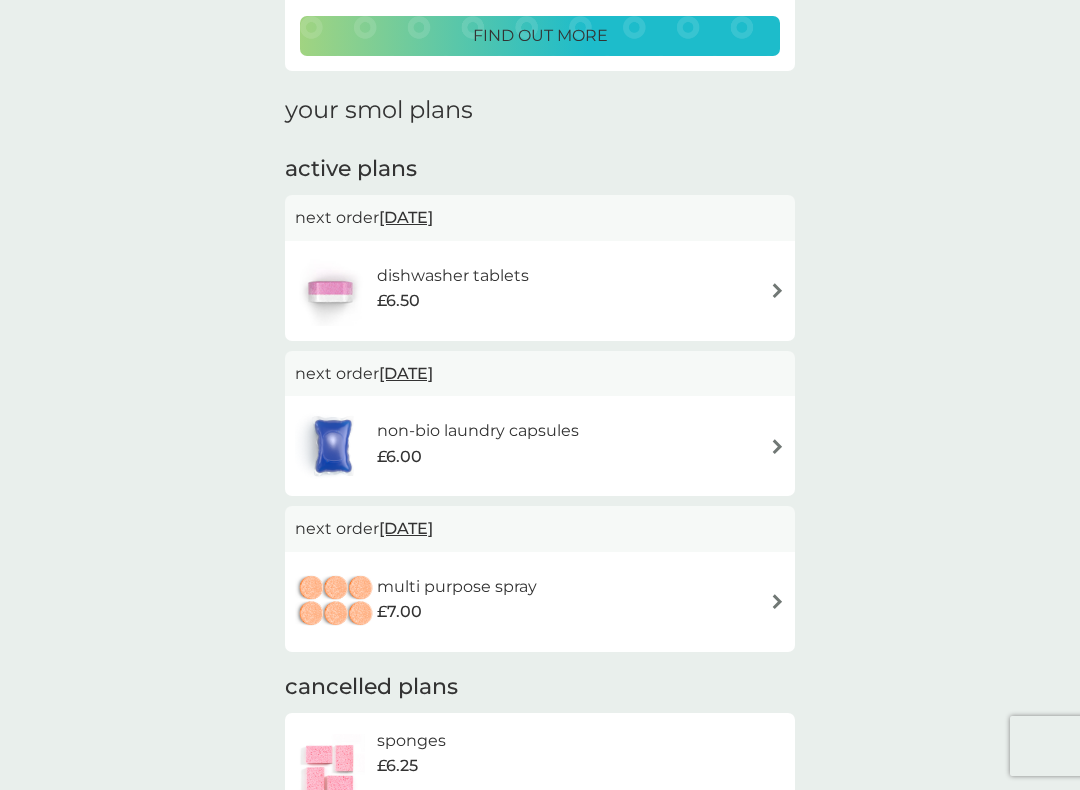 click on "dishwasher tablets £6.50" at bounding box center (540, 291) 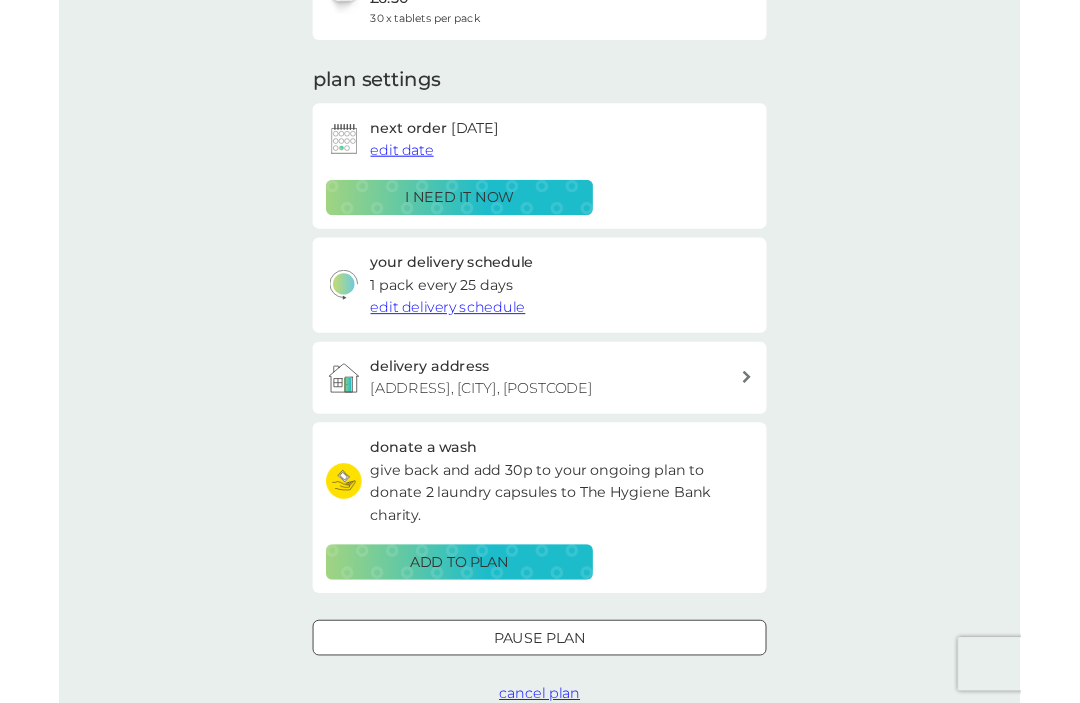 scroll, scrollTop: 0, scrollLeft: 0, axis: both 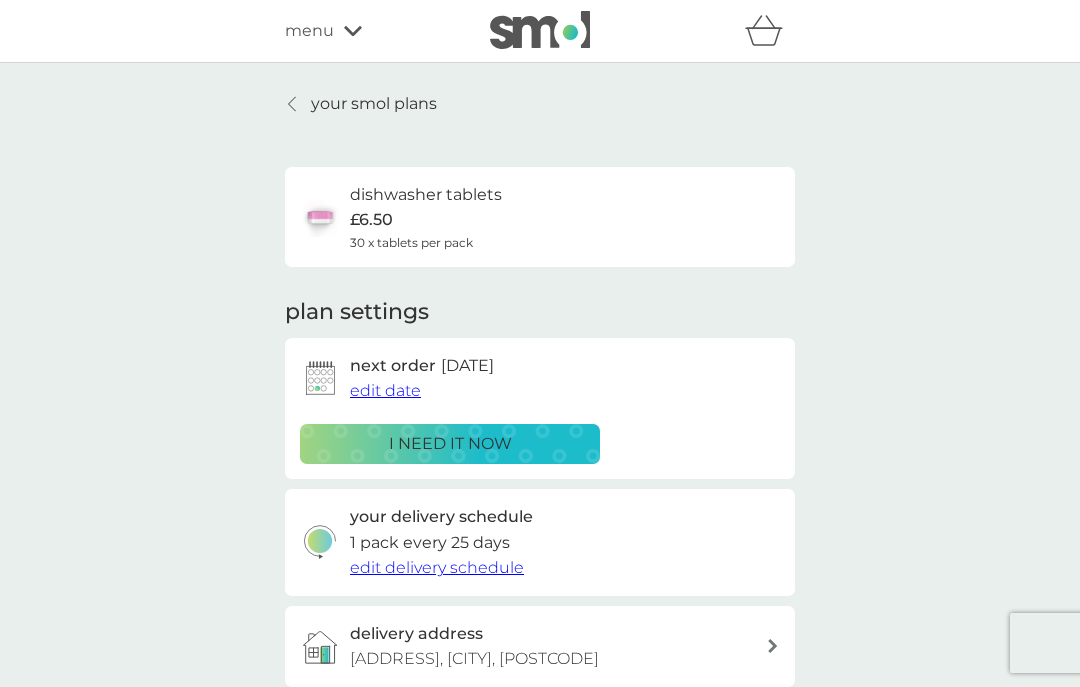 click on "i need it now" at bounding box center (450, 444) 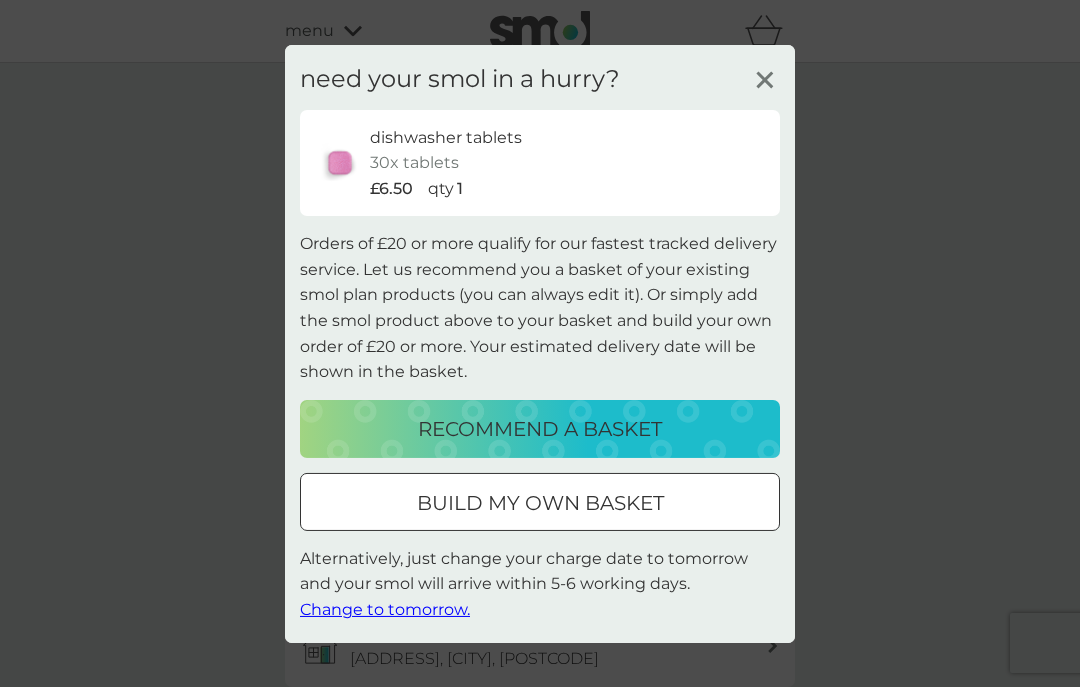 click on "Change to tomorrow." at bounding box center (385, 609) 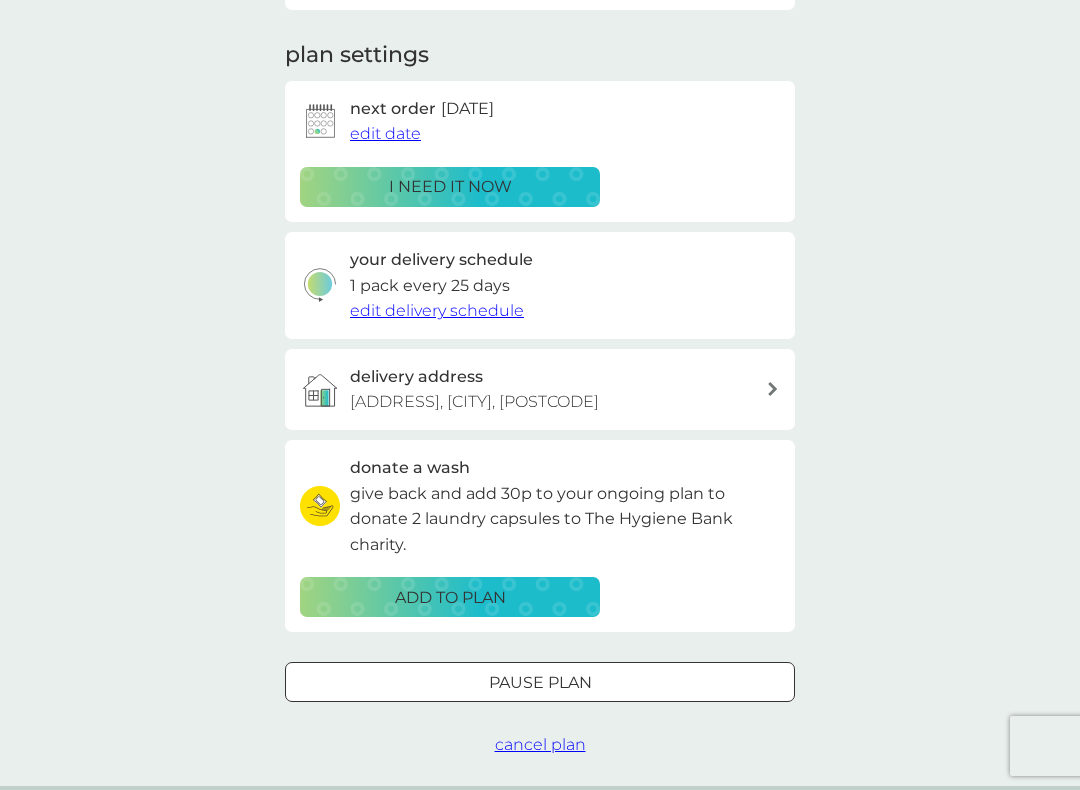 scroll, scrollTop: 256, scrollLeft: 0, axis: vertical 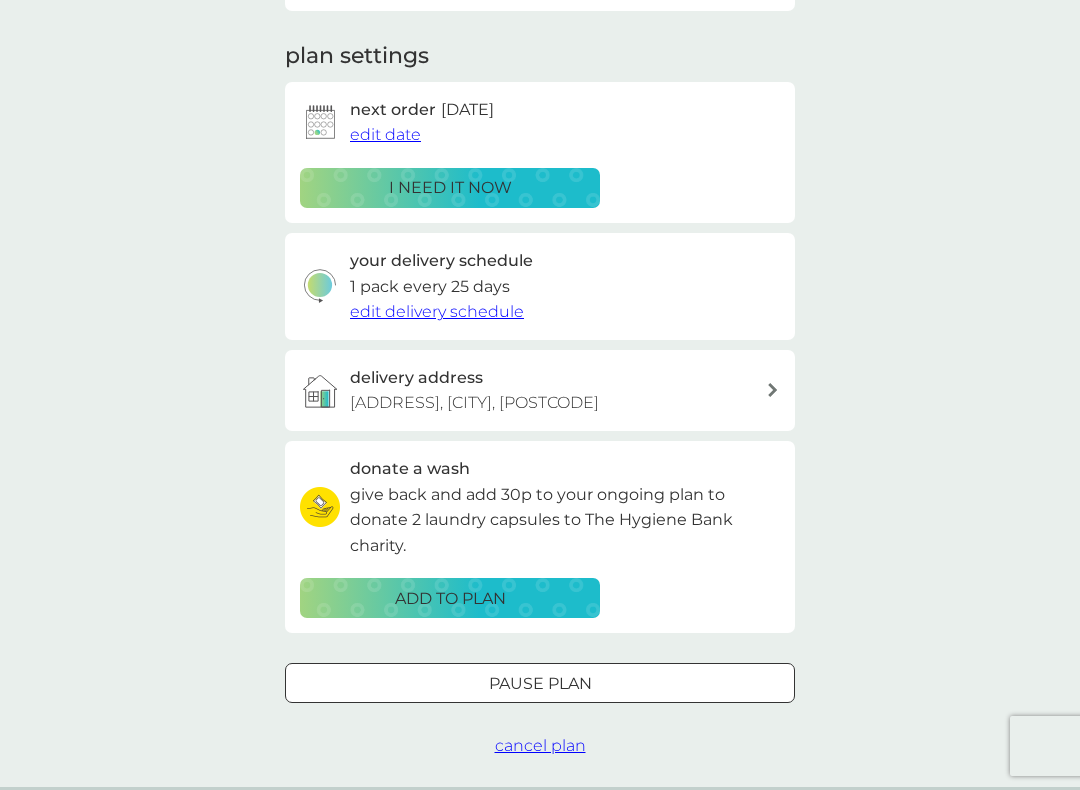 click on "ADD TO PLAN" at bounding box center (450, 599) 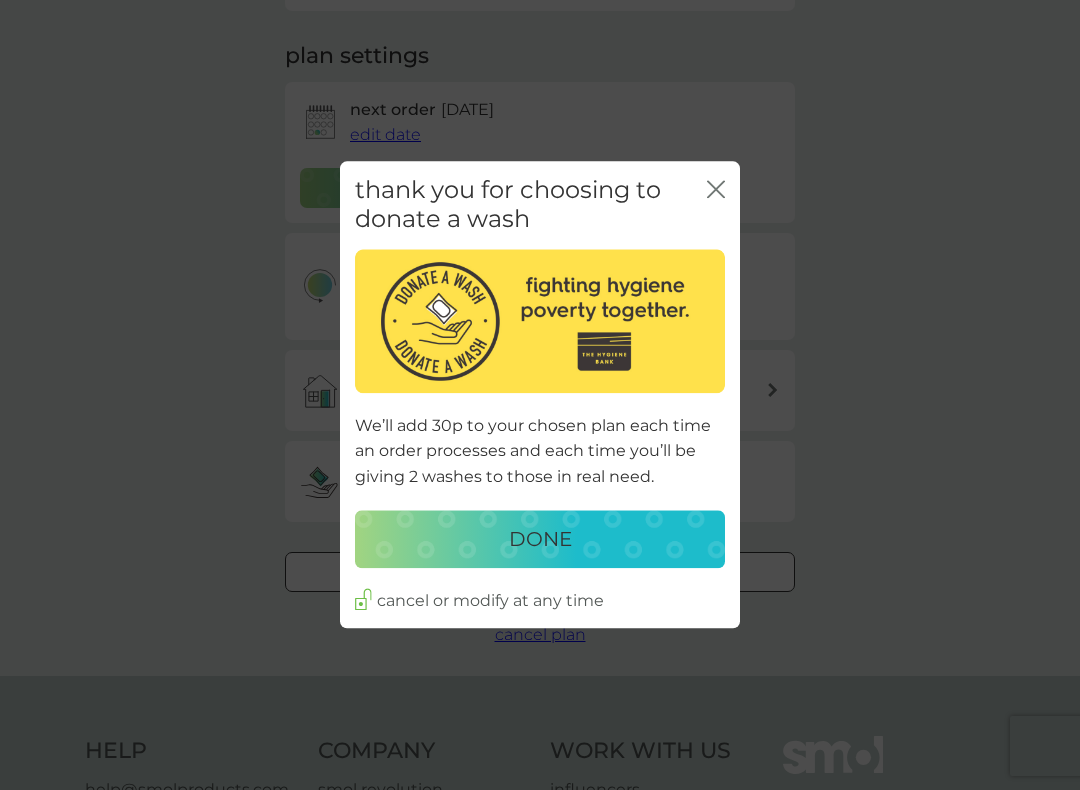 click on "DONE" at bounding box center (540, 539) 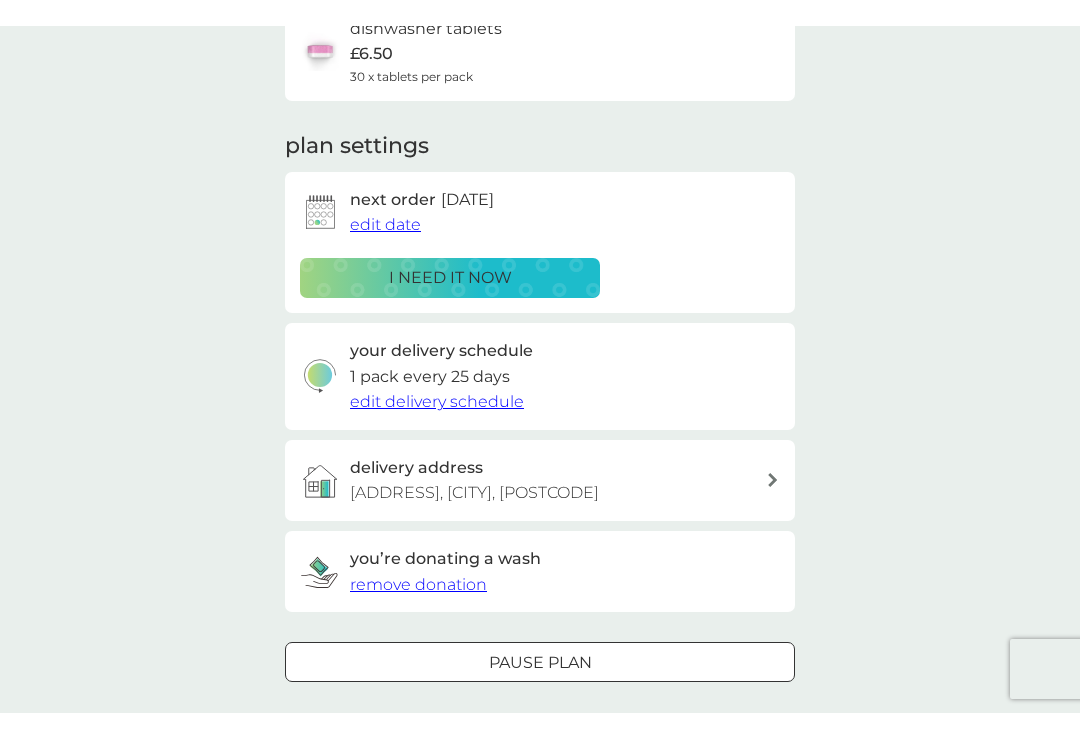 scroll, scrollTop: 0, scrollLeft: 0, axis: both 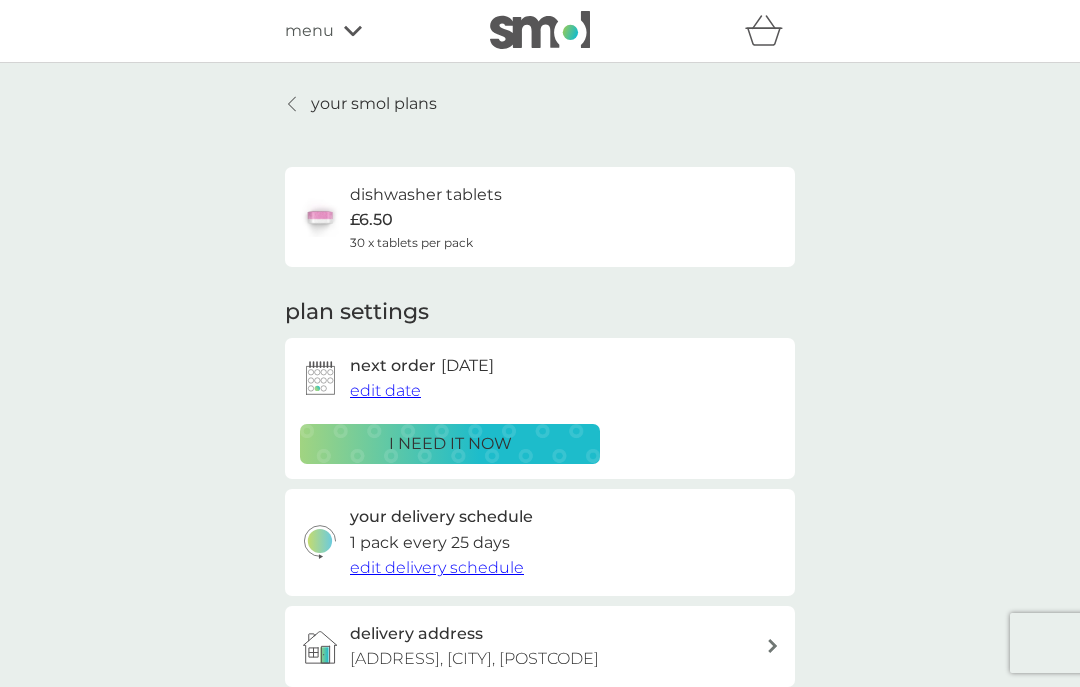 click on "your smol plans" at bounding box center (374, 104) 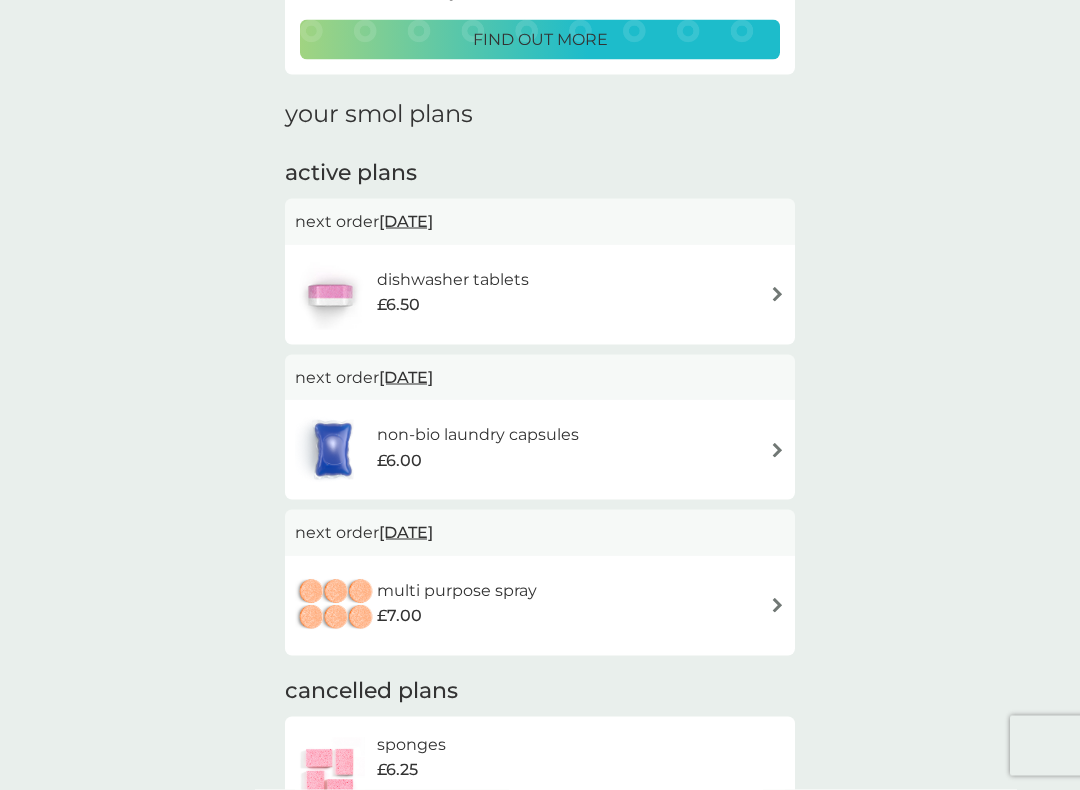 scroll, scrollTop: 224, scrollLeft: 0, axis: vertical 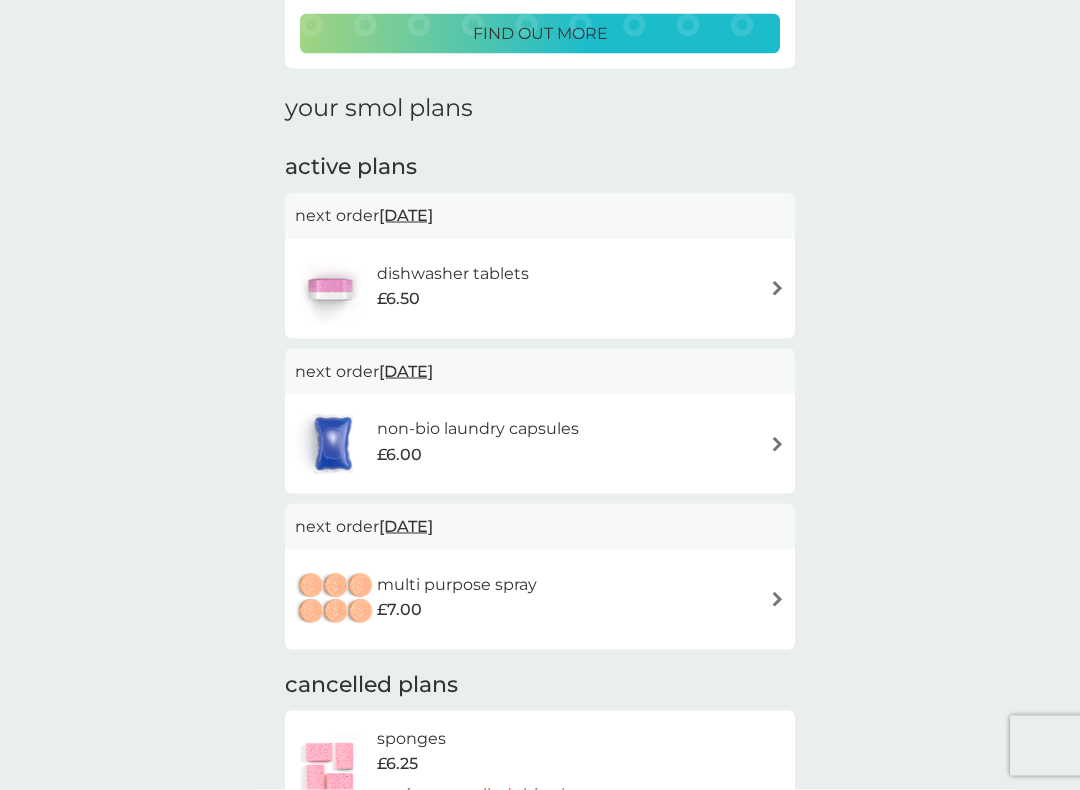 click on "multi purpose spray £7.00" at bounding box center (540, 600) 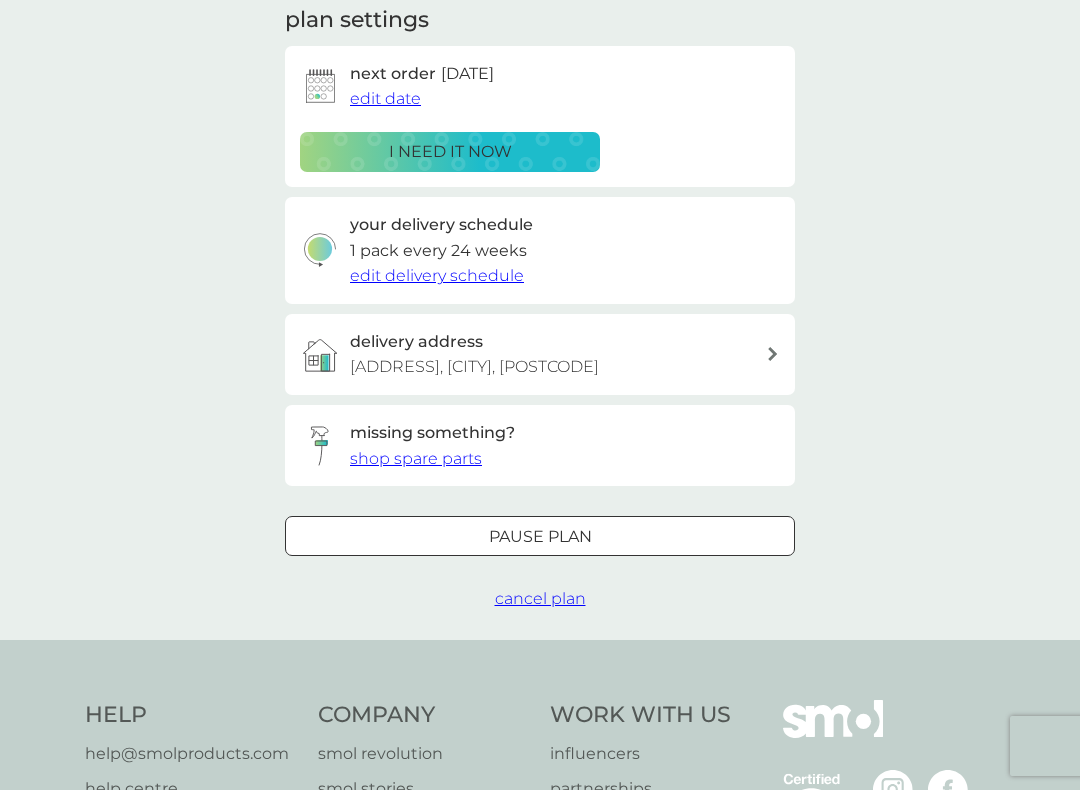 scroll, scrollTop: 291, scrollLeft: 0, axis: vertical 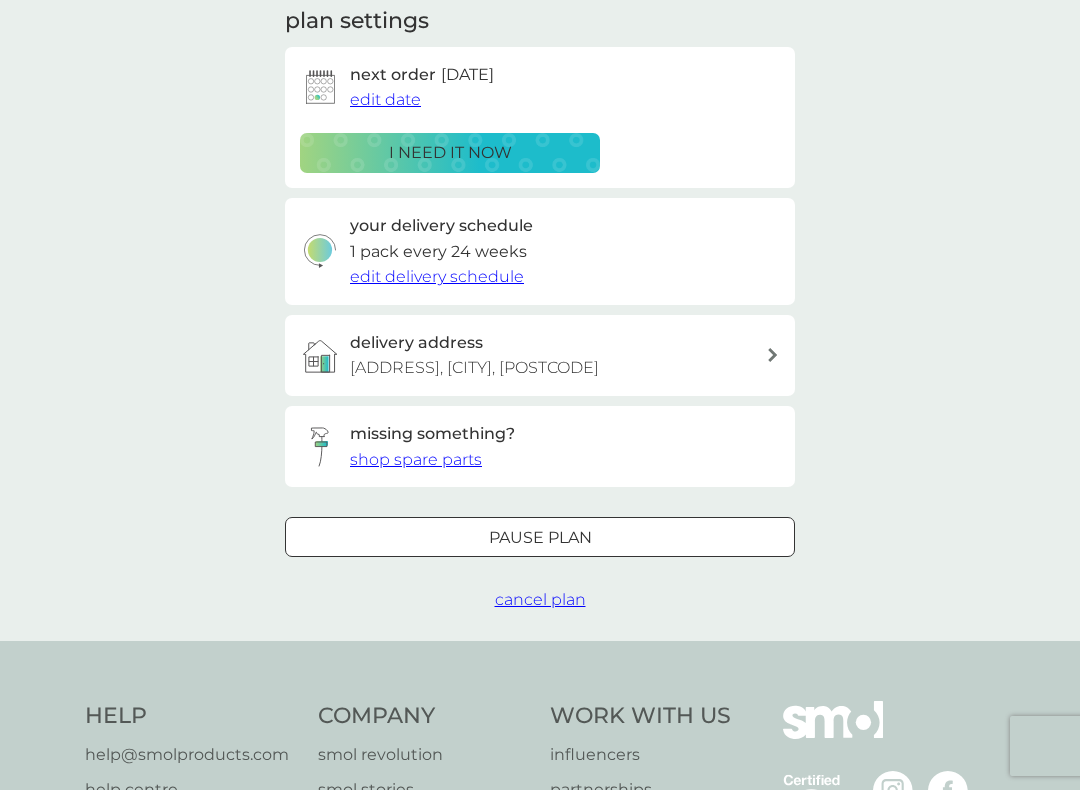 click on "edit delivery schedule" at bounding box center (437, 276) 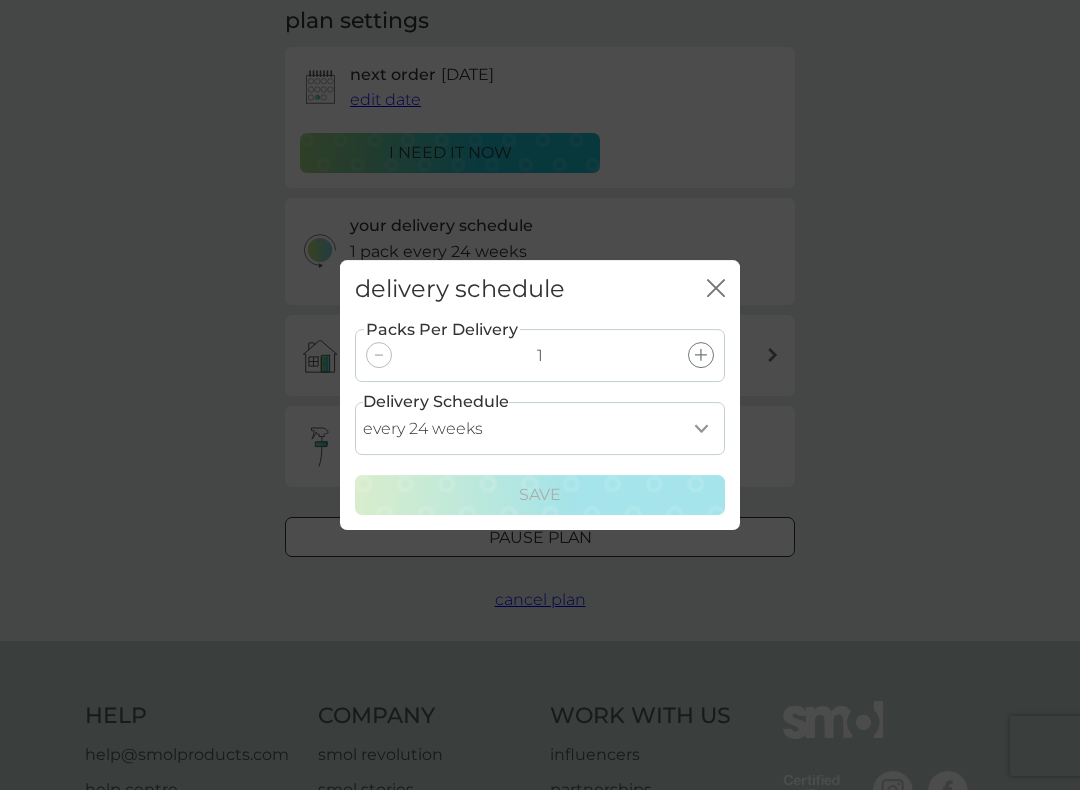 click on "every 1 week every 2 weeks every 3 weeks every 4 weeks every 5 weeks every 6 weeks every 7 weeks every 8 weeks every 9 weeks every 10 weeks every 11 weeks every 12 weeks every 13 weeks every 14 weeks every 15 weeks every 16 weeks every 17 weeks every 18 weeks every 19 weeks every 20 weeks every 21 weeks every 22 weeks every 23 weeks every 24 weeks every 25 weeks every 26 weeks every 27 weeks every 28 weeks every 29 weeks every 30 weeks every 31 weeks every 32 weeks every 33 weeks every 34 weeks every 35 weeks" at bounding box center [540, 428] 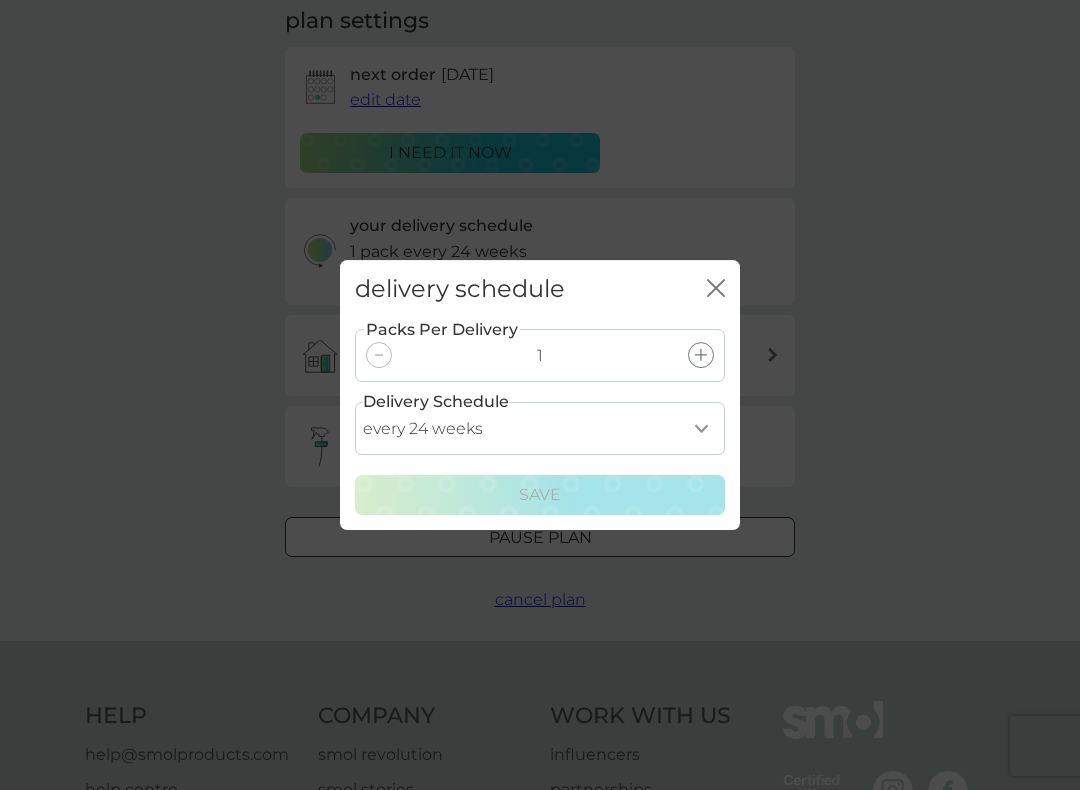 select on "245" 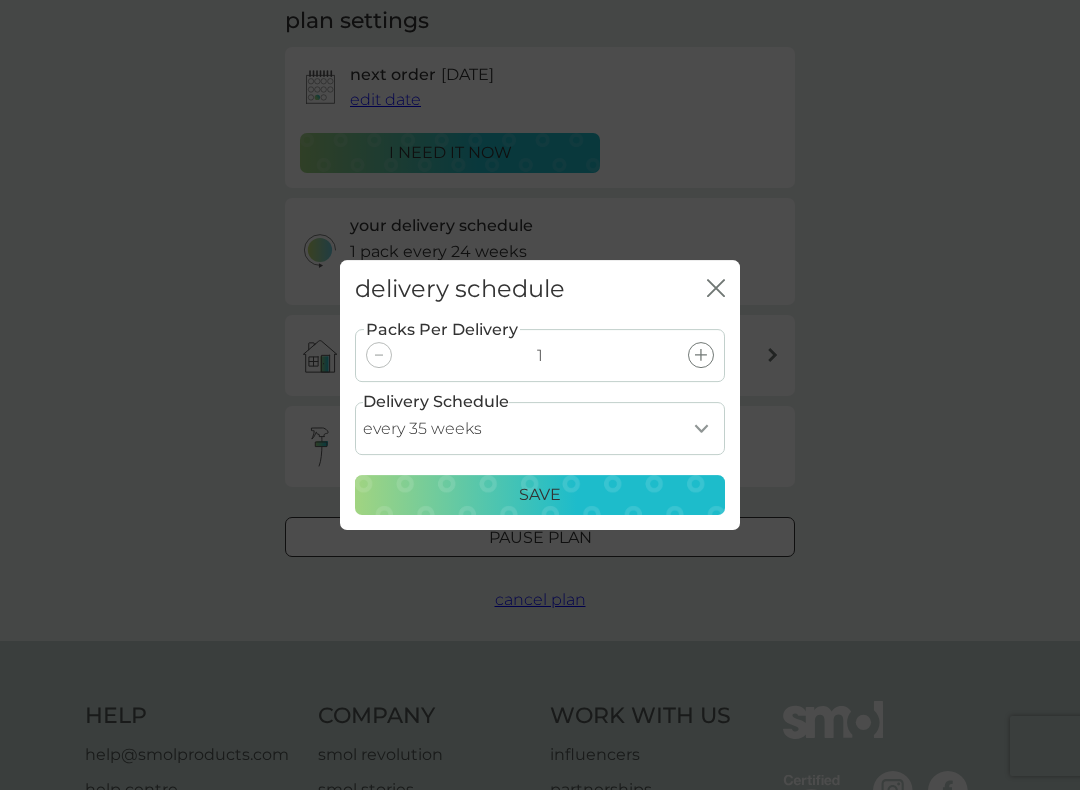 click on "Save" at bounding box center (540, 495) 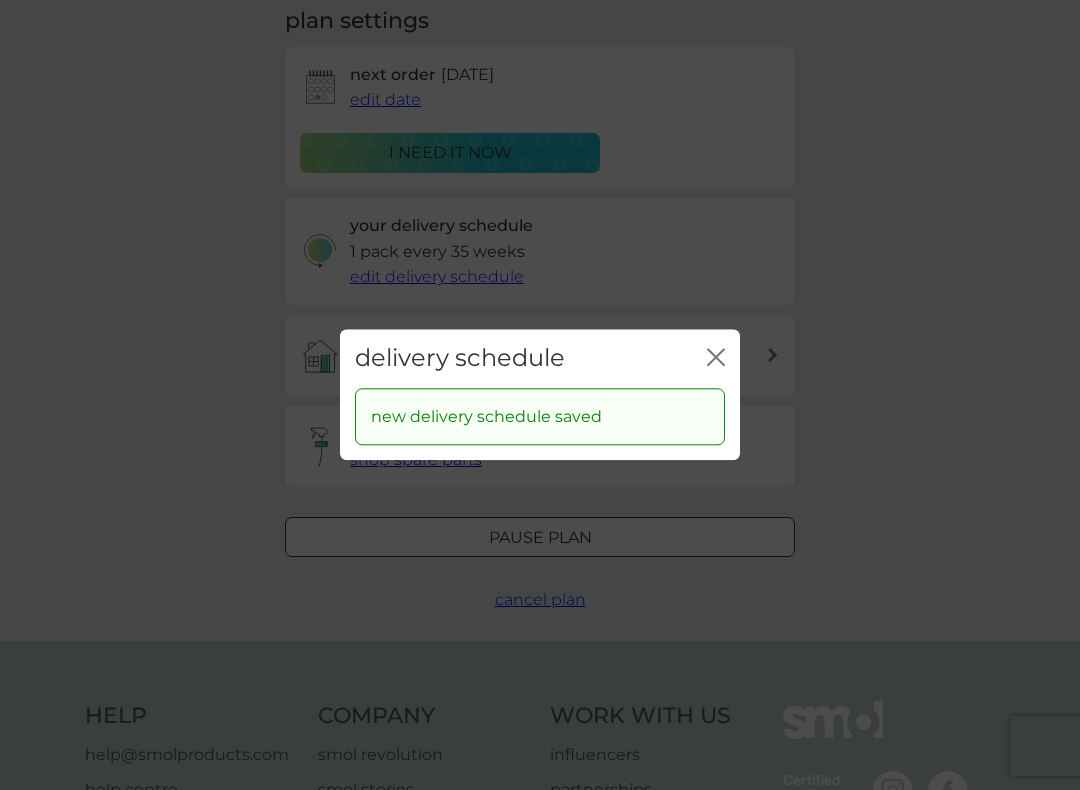 click on "close" 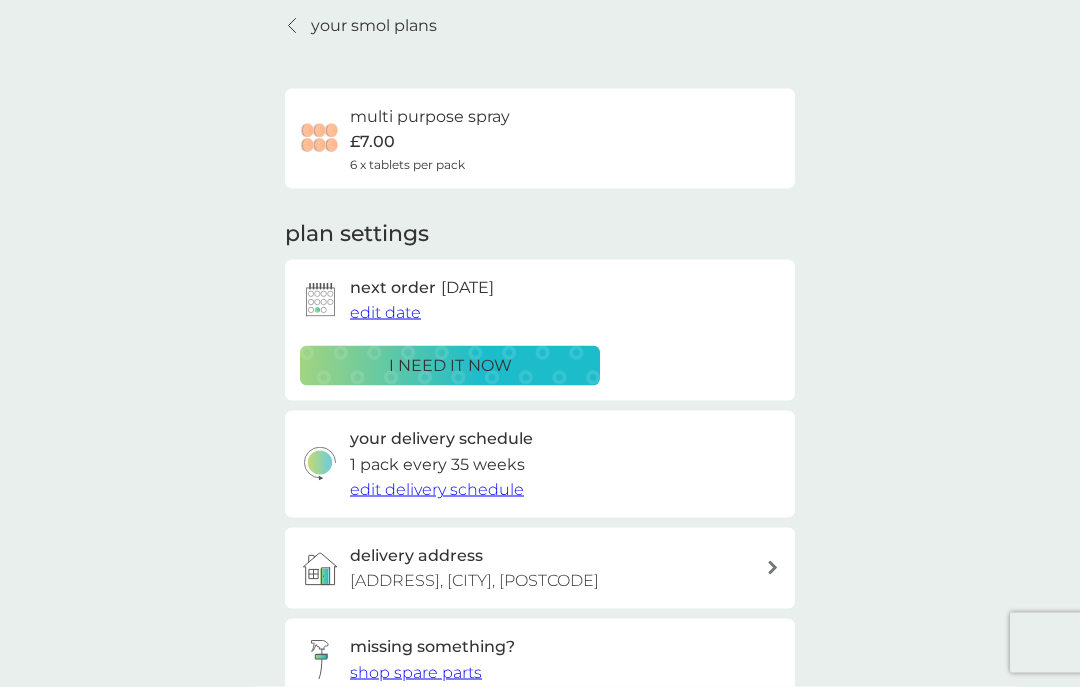 scroll, scrollTop: 0, scrollLeft: 0, axis: both 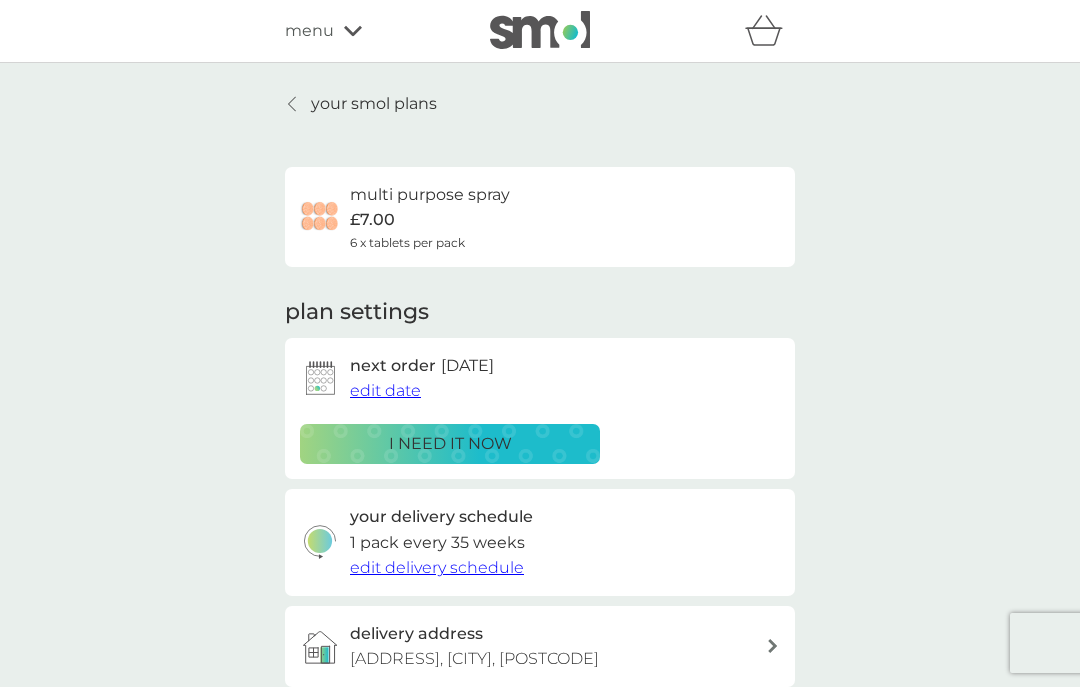 click on "your smol plans" at bounding box center [374, 104] 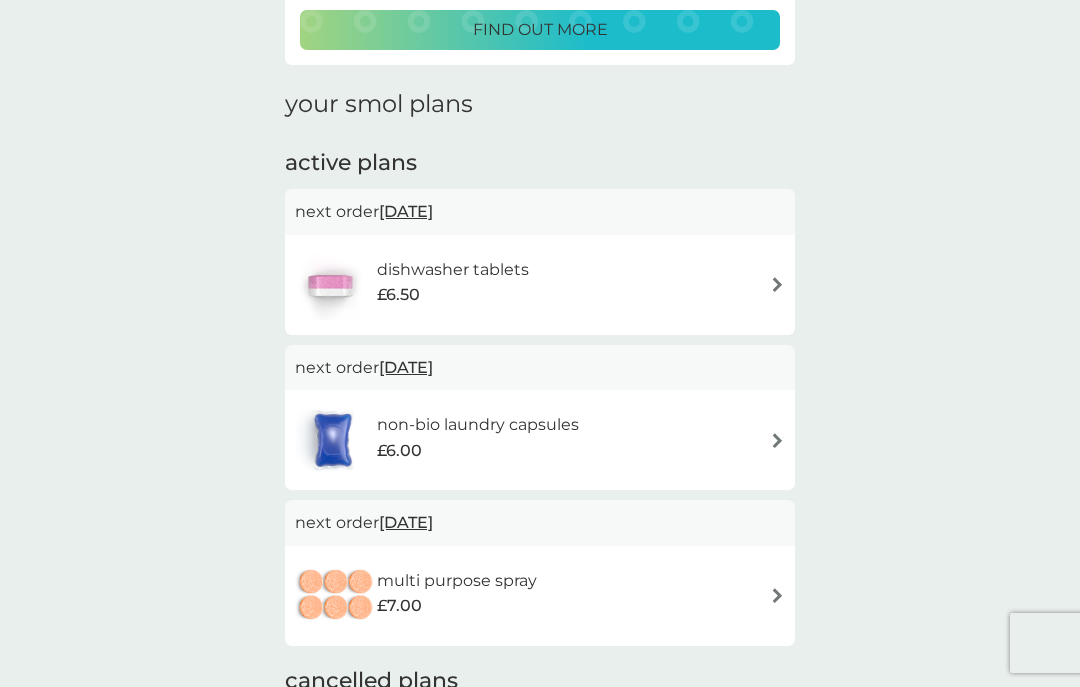 scroll, scrollTop: 219, scrollLeft: 0, axis: vertical 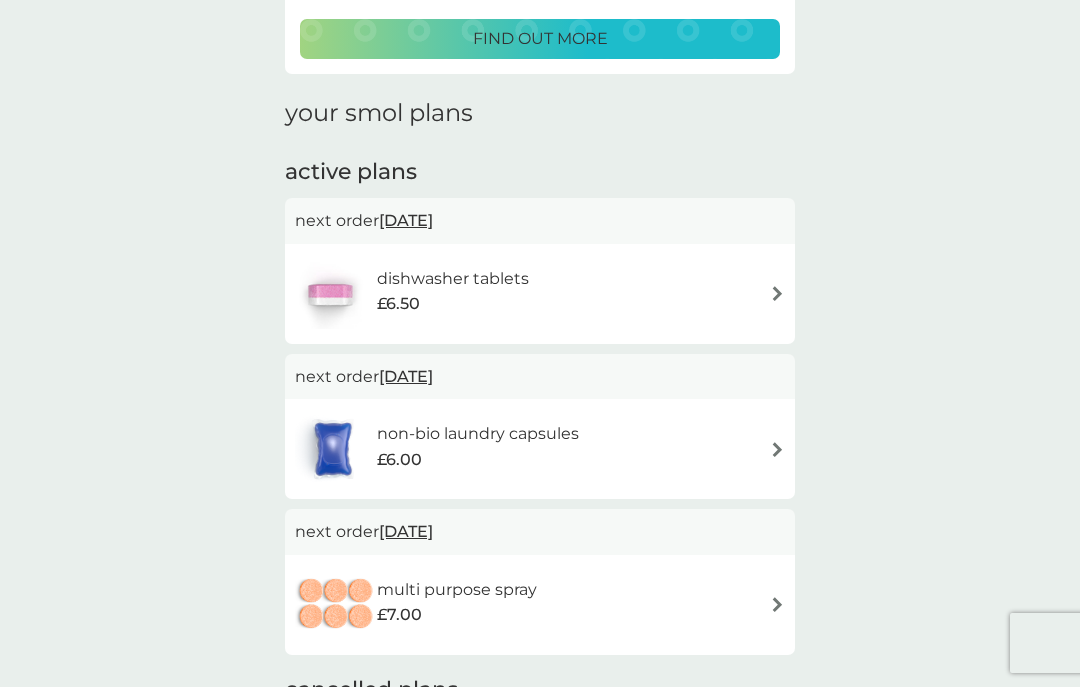 click on "multi purpose spray £7.00" at bounding box center (540, 605) 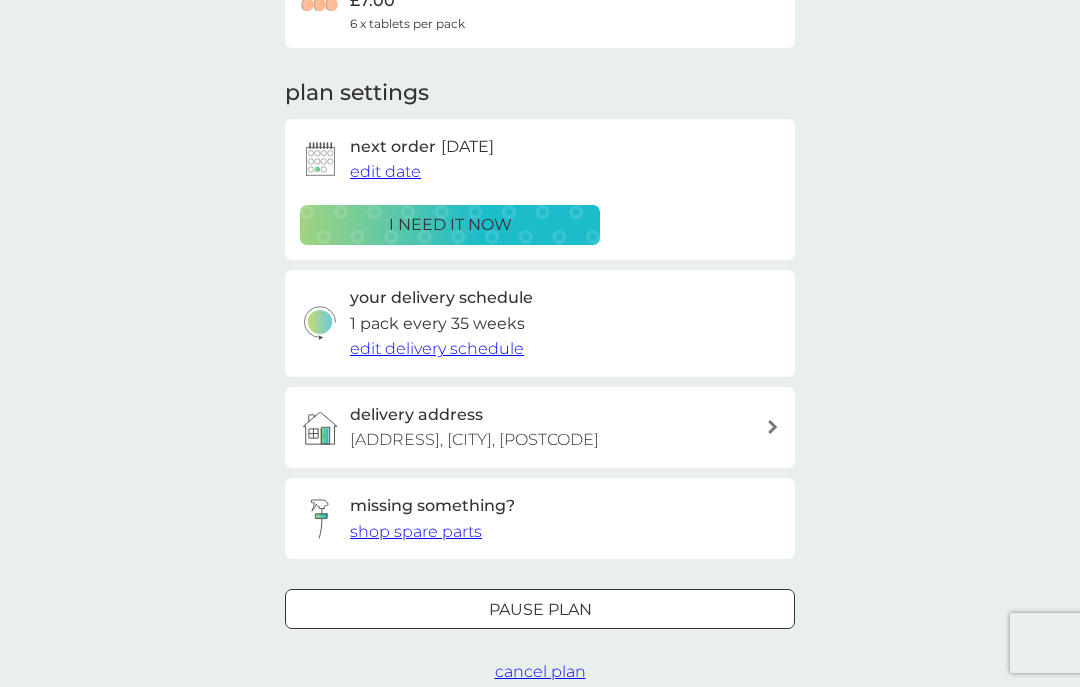 scroll, scrollTop: 0, scrollLeft: 0, axis: both 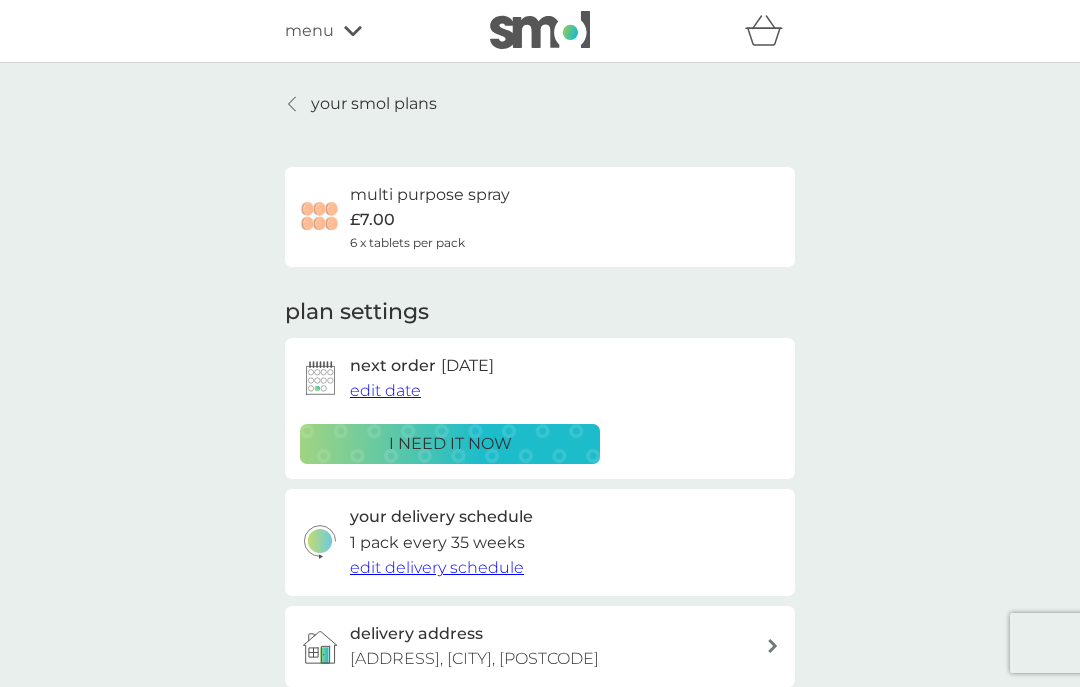 click on "your smol plans" at bounding box center [361, 104] 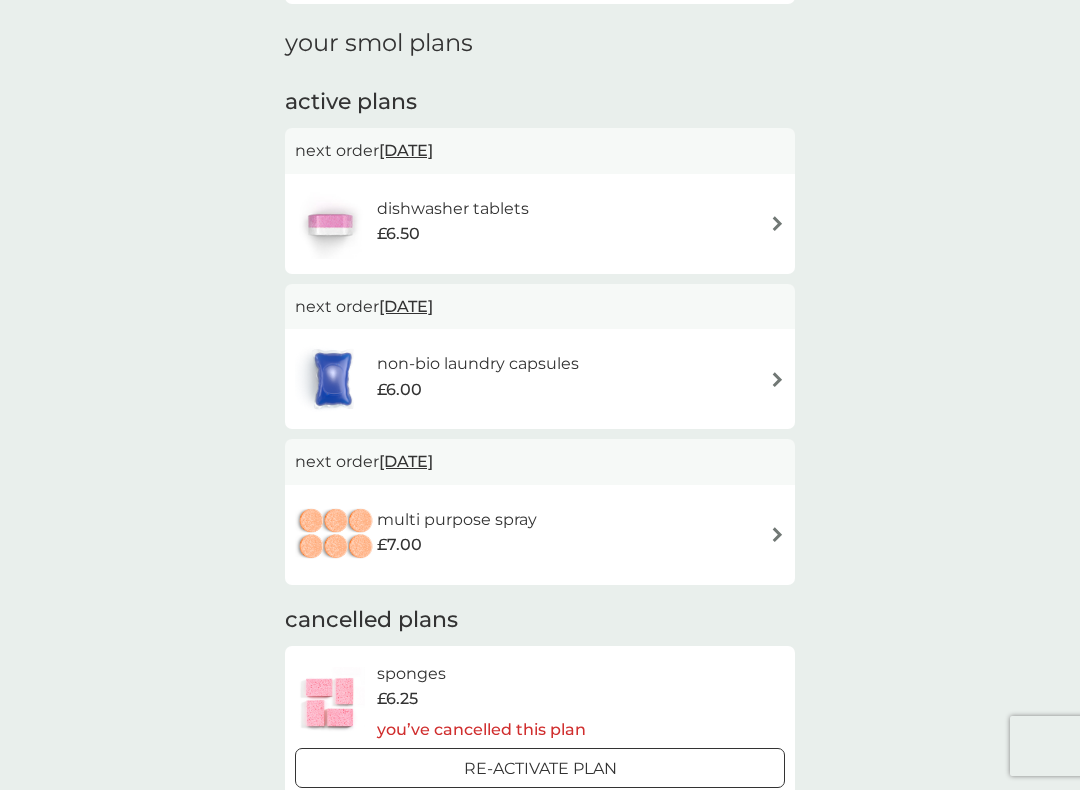 scroll, scrollTop: 285, scrollLeft: 0, axis: vertical 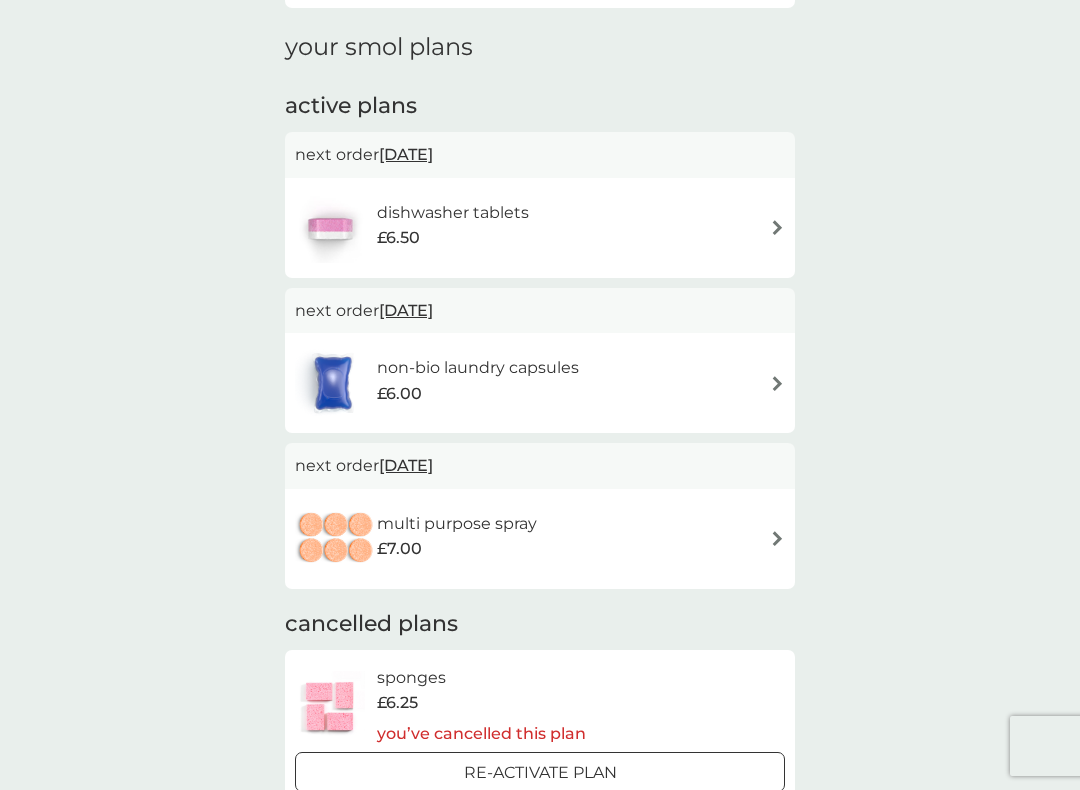 click on "non-bio laundry capsules £6.00" at bounding box center (540, 383) 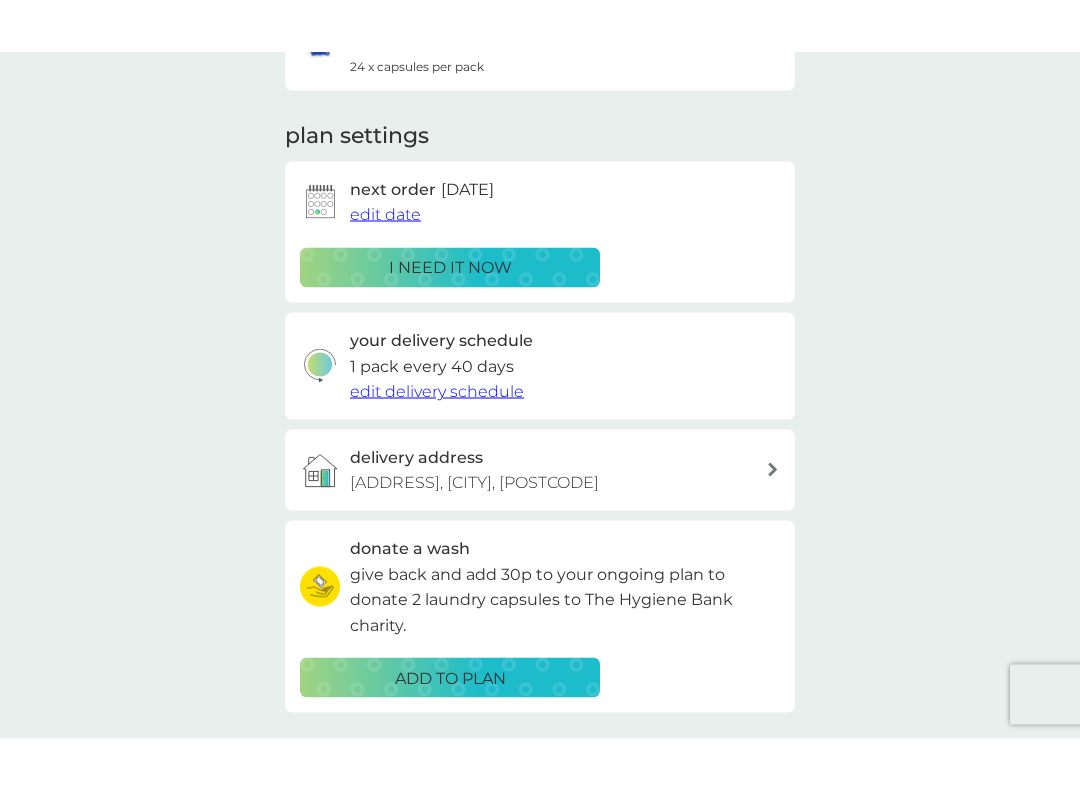scroll, scrollTop: 229, scrollLeft: 0, axis: vertical 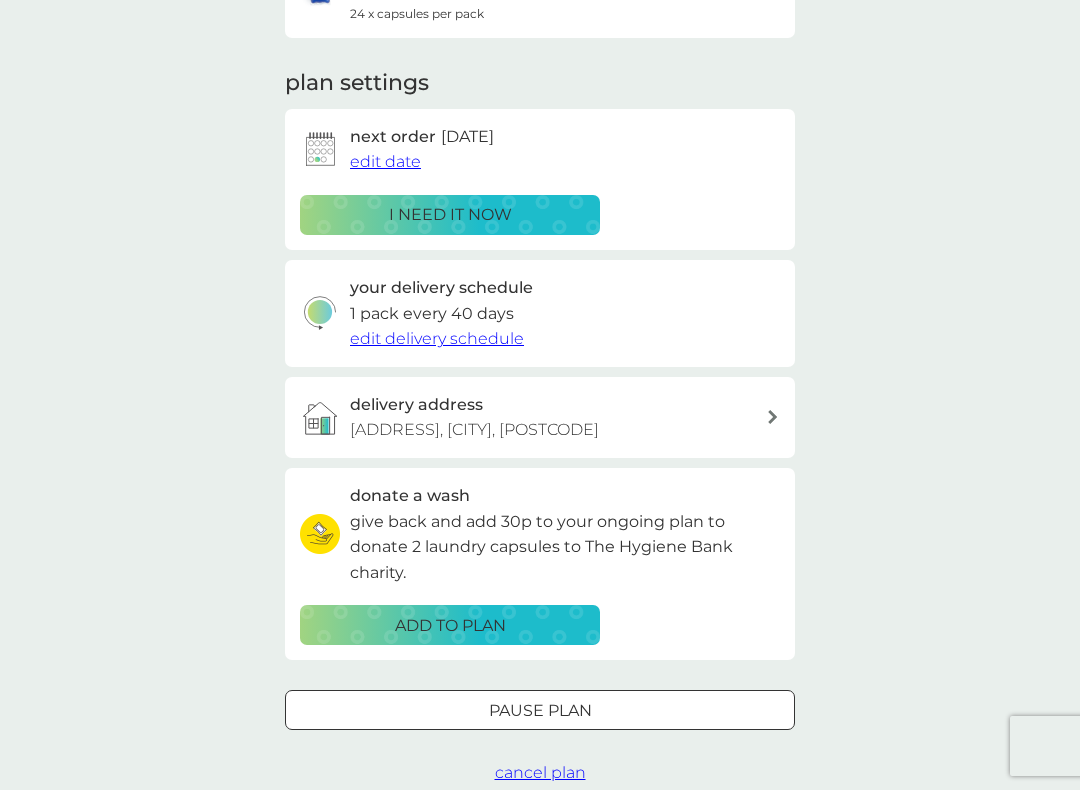 click on "edit delivery schedule" at bounding box center (437, 338) 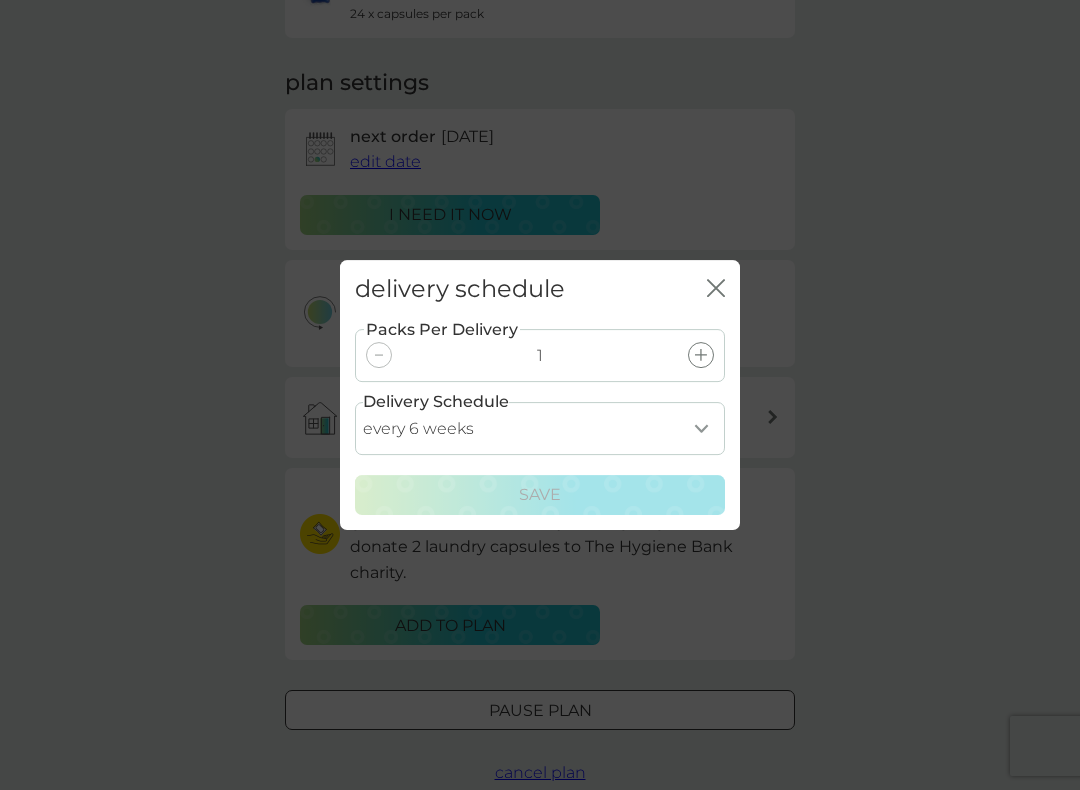 click on "every 1 week every 2 weeks every 3 weeks every 4 weeks every 5 weeks every 6 weeks every 7 weeks every 8 weeks every 9 weeks every 10 weeks every 11 weeks every 12 weeks every 13 weeks every 14 weeks every 15 weeks every 16 weeks every 17 weeks" at bounding box center [540, 428] 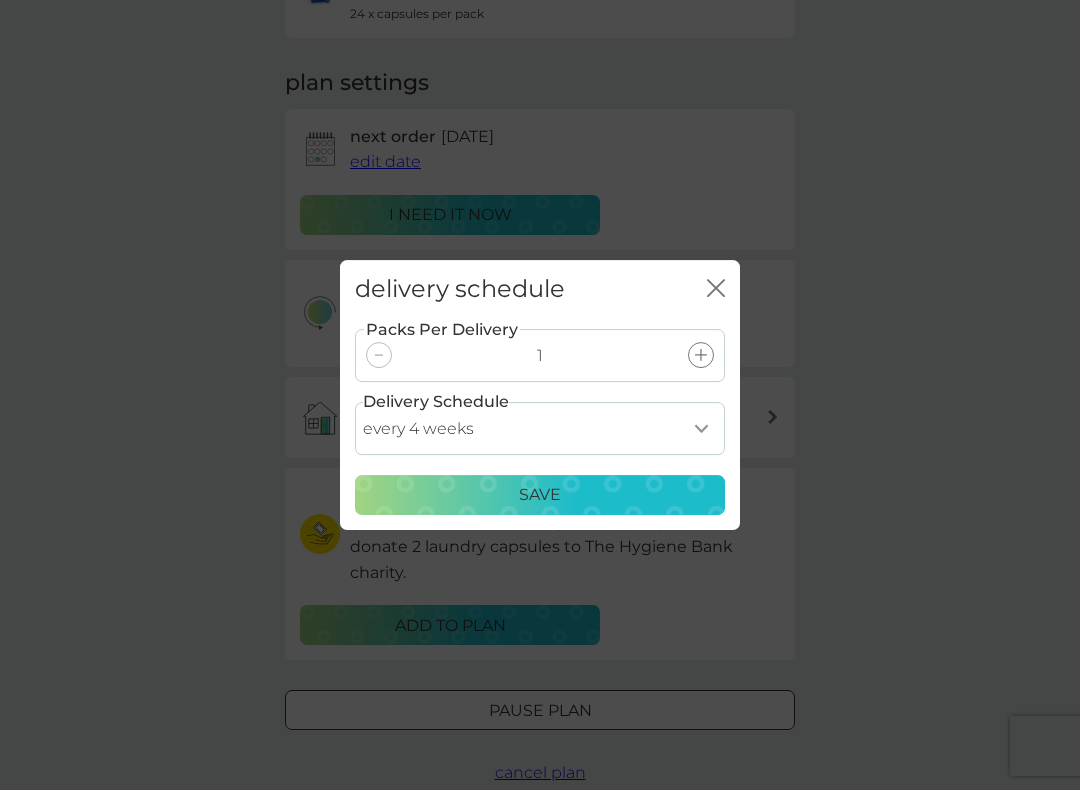 click on "Save" at bounding box center (540, 495) 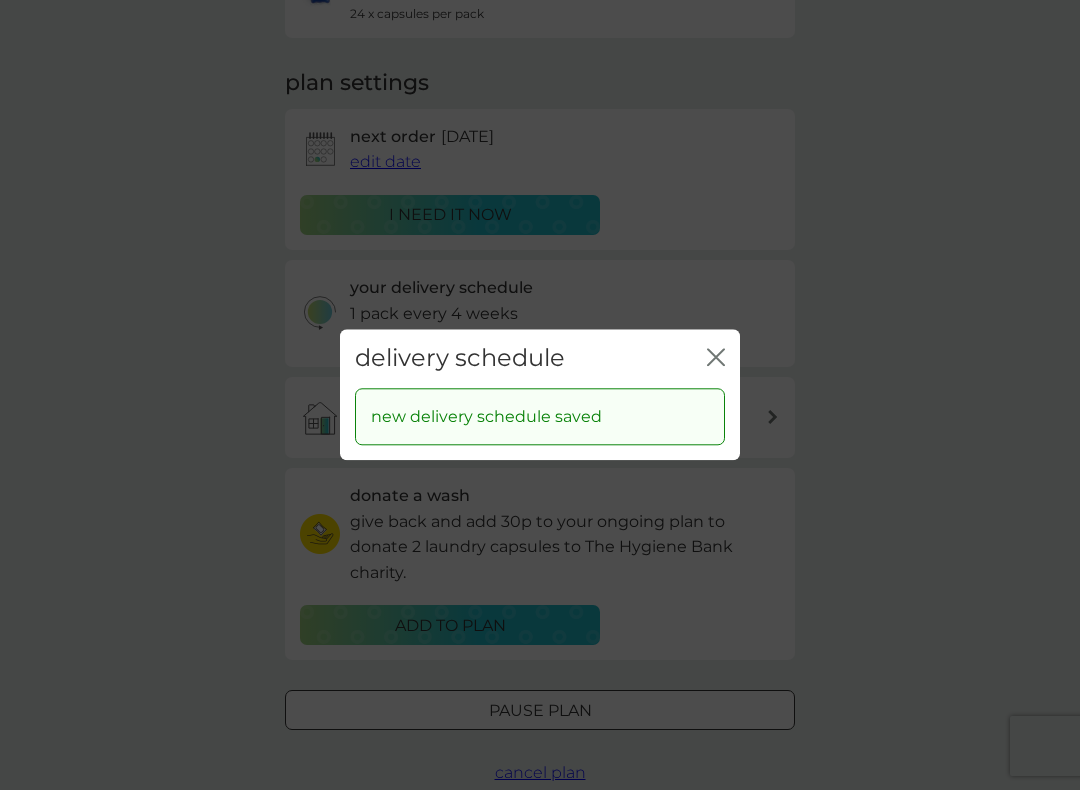 click on "close" 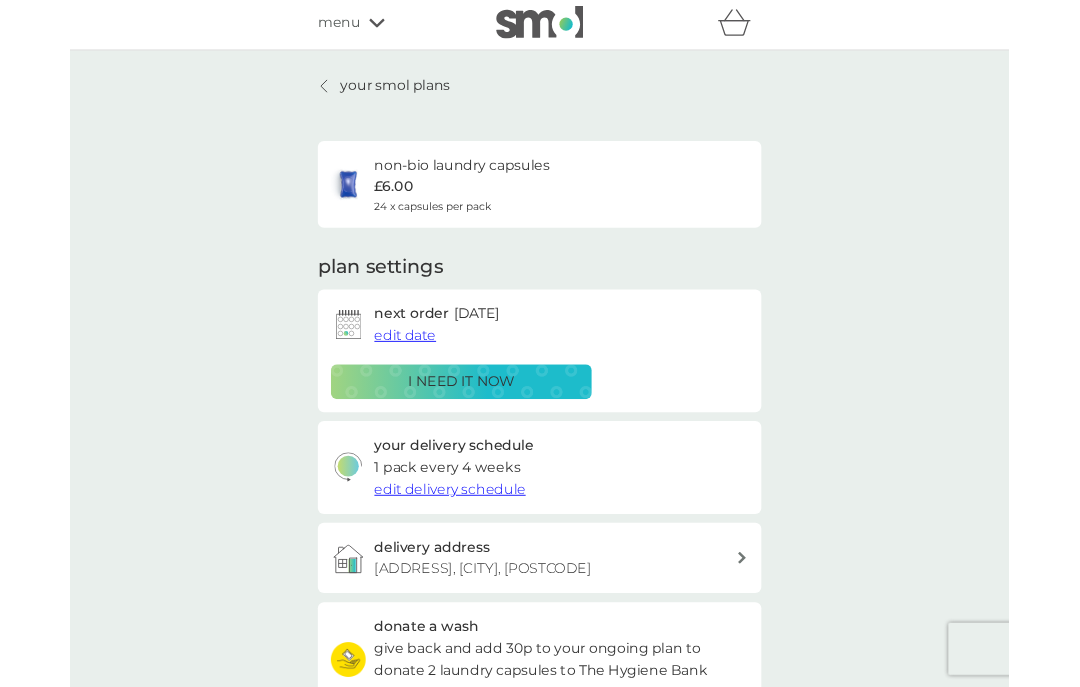 scroll, scrollTop: 0, scrollLeft: 0, axis: both 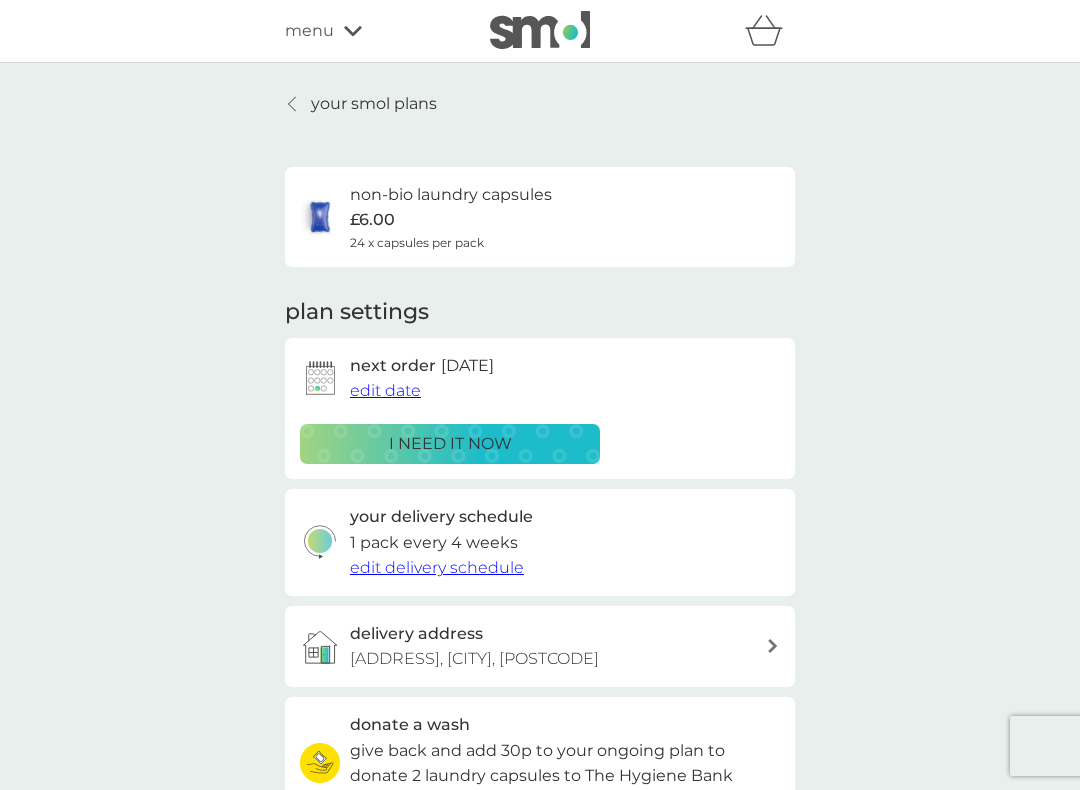 click on "your smol plans" at bounding box center (374, 104) 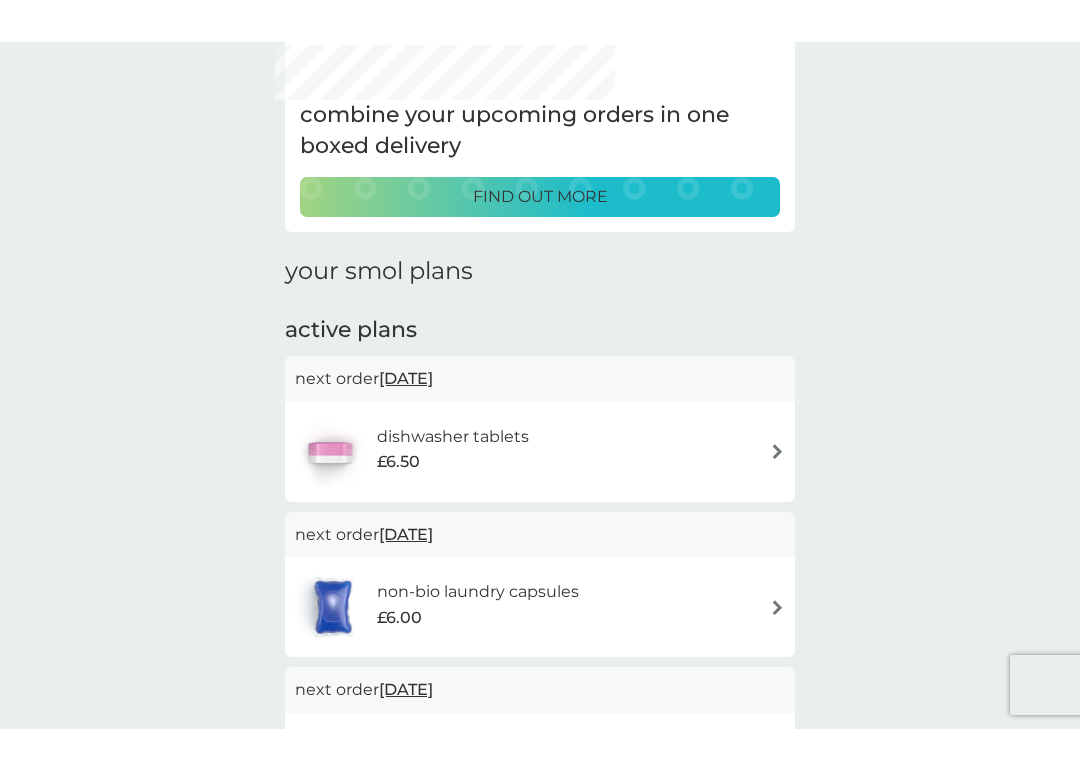 scroll, scrollTop: 0, scrollLeft: 0, axis: both 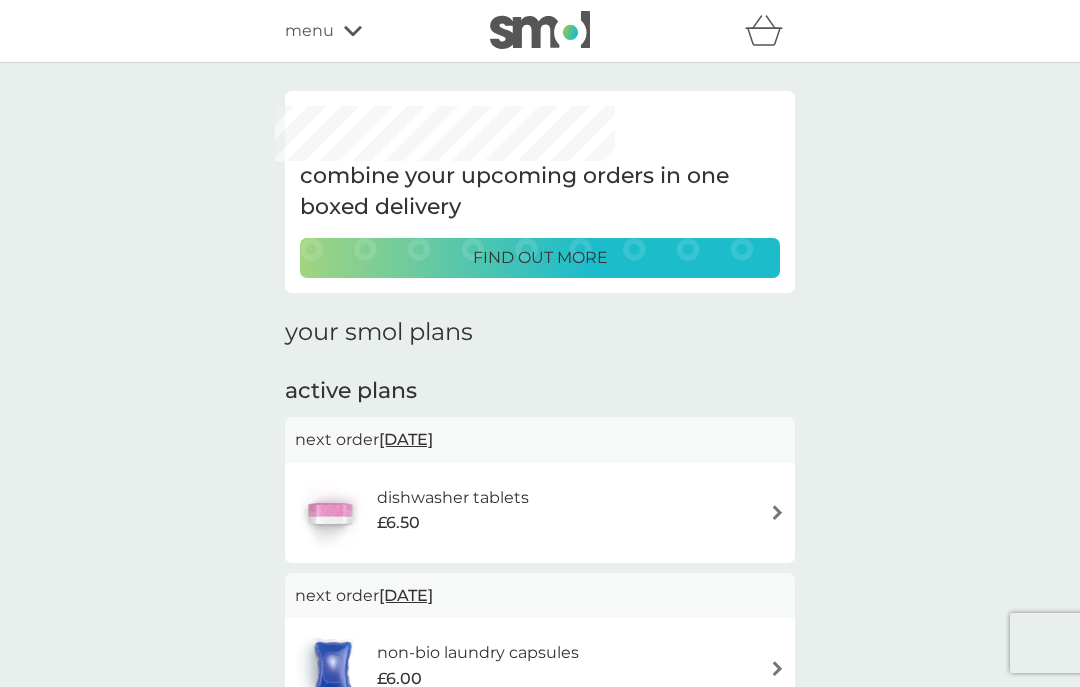 click 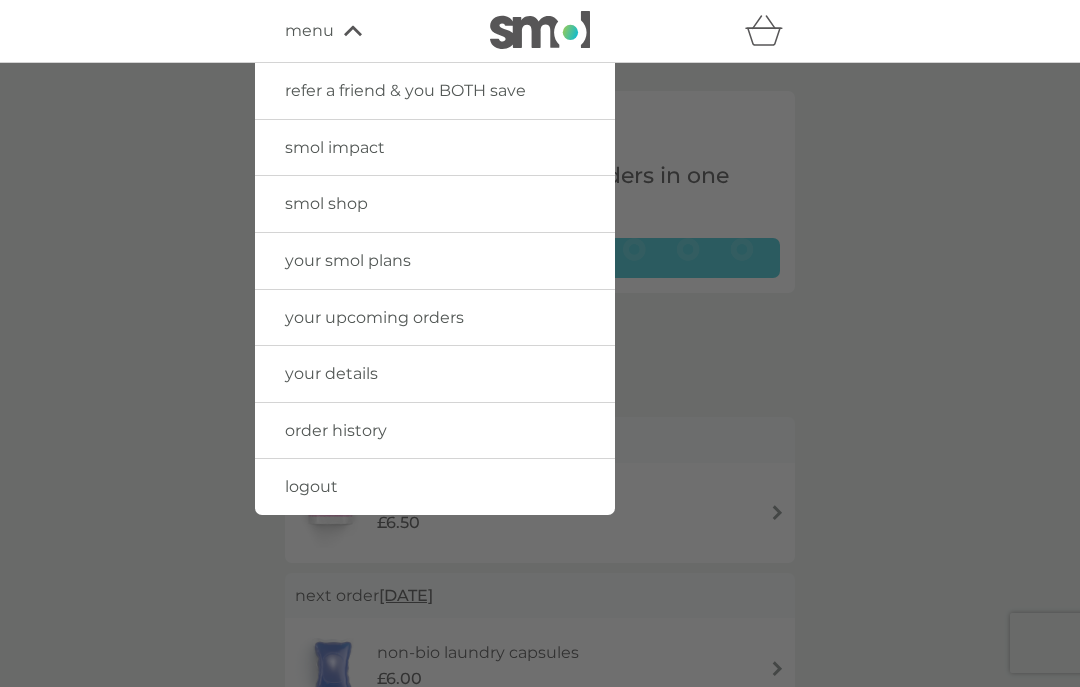 click on "smol shop" at bounding box center (435, 204) 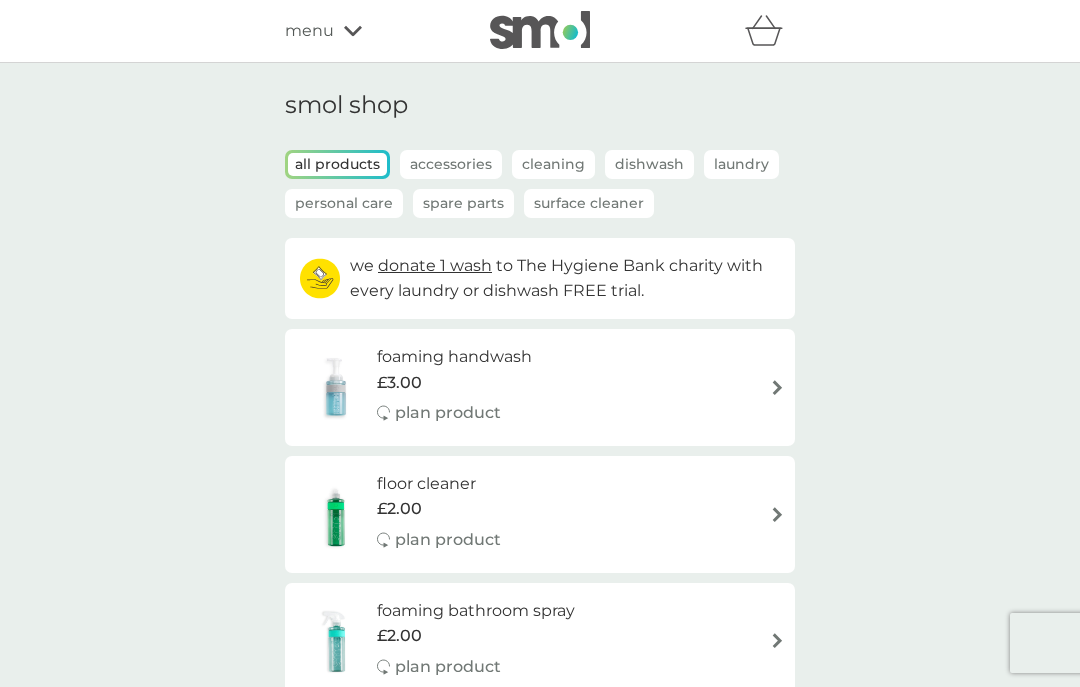 click 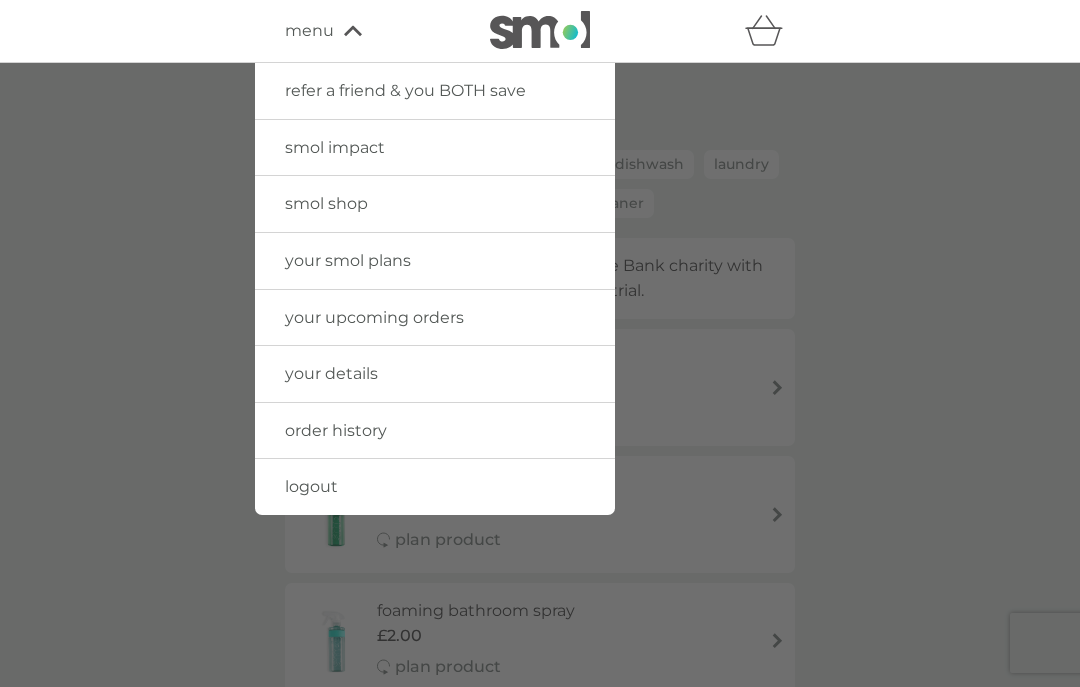click on "your smol plans" at bounding box center [435, 261] 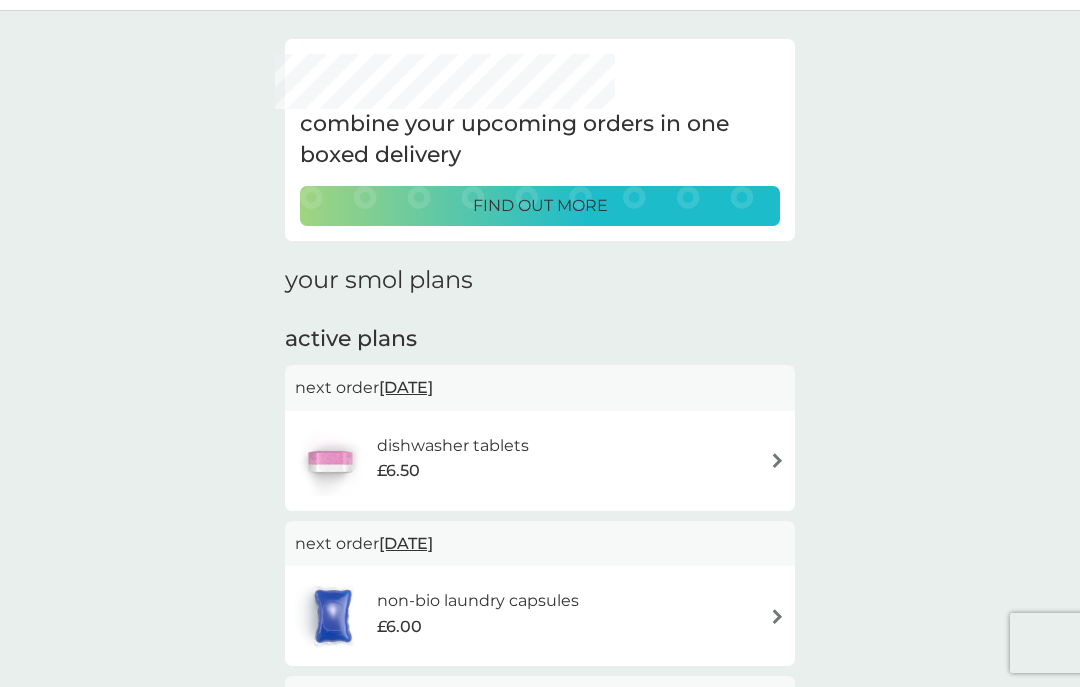 scroll, scrollTop: 0, scrollLeft: 0, axis: both 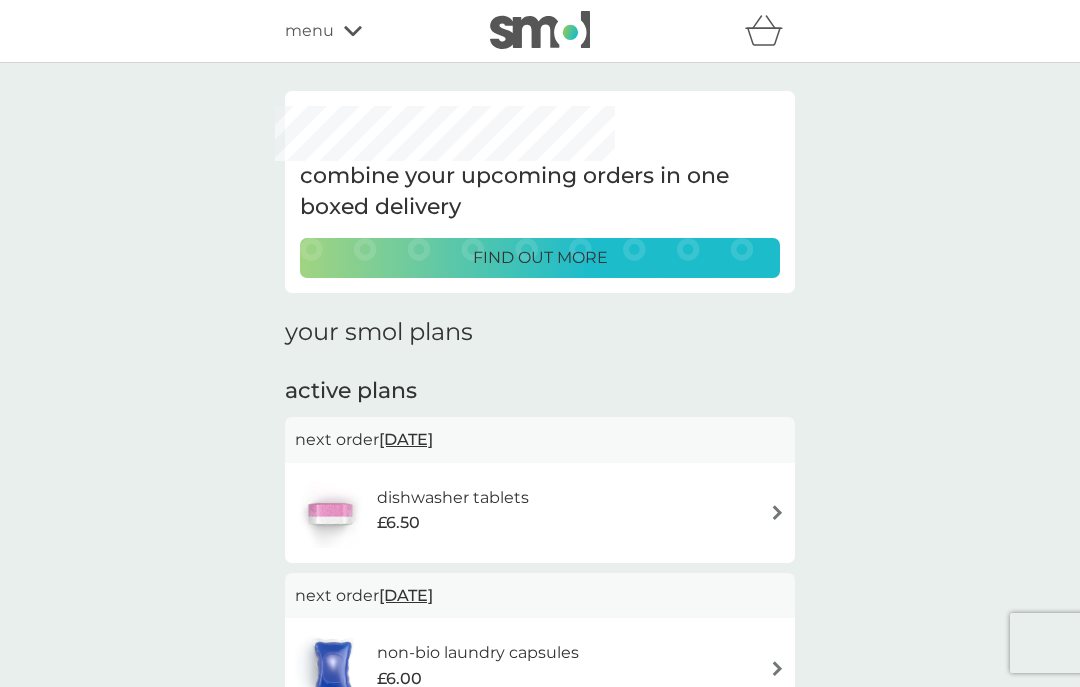 click on "menu" at bounding box center [370, 31] 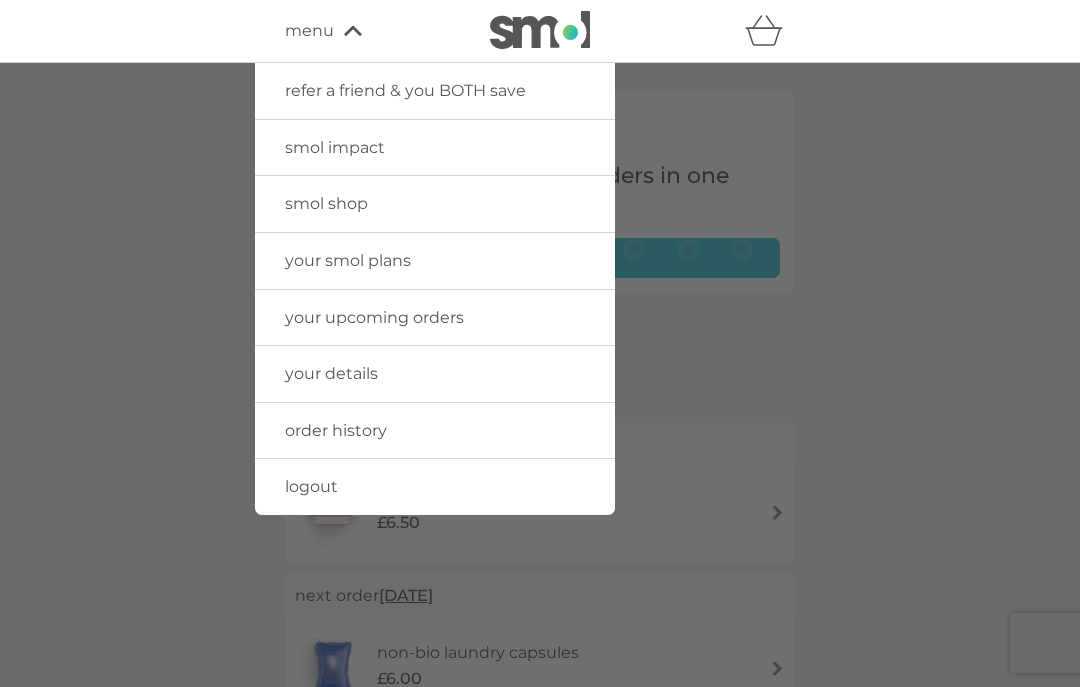 click on "logout" at bounding box center (435, 487) 